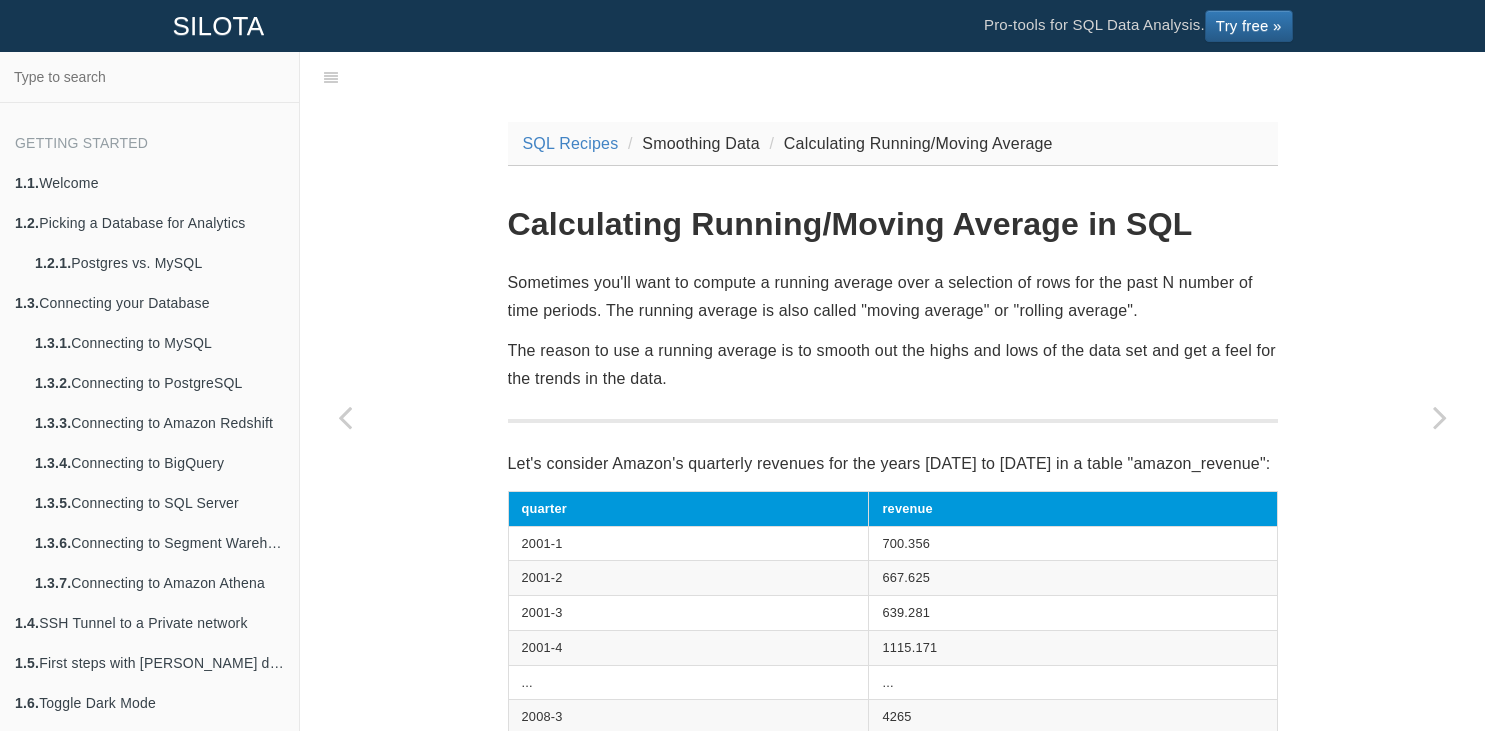 scroll, scrollTop: 0, scrollLeft: 0, axis: both 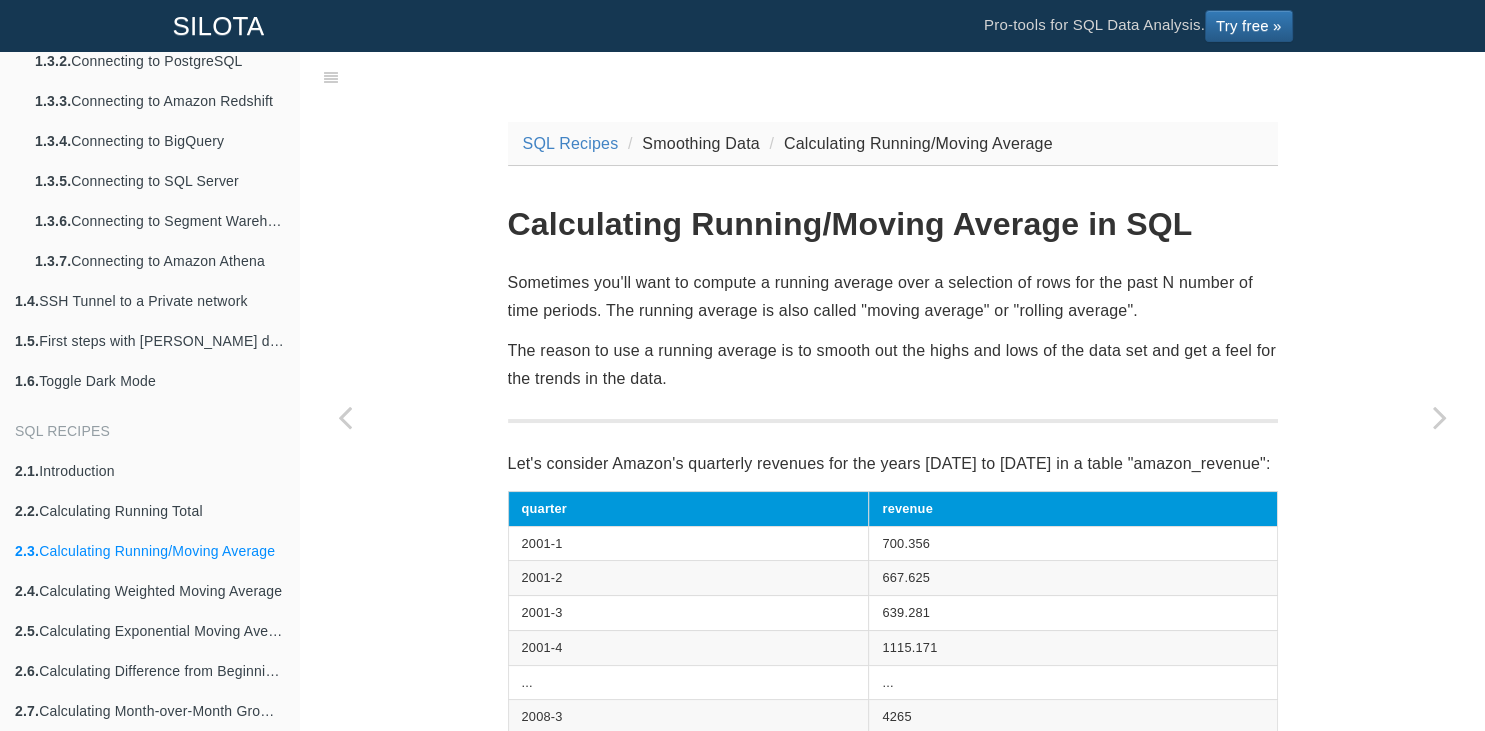 click on "SQL Recipes
Smoothing Data
Calculating Running/Moving Average
Calculating Running/Moving Average in SQL
Sometimes you'll want to compute a running average over a selection of rows for the past N number of time periods. The running average is also called "moving average" or "rolling average".
The reason to use a running average is to smooth out the highs and lows of the data set and get a feel for the trends in the data.
Let's consider Amazon's quarterly revenues for the years [DATE] to [DATE] in a table "amazon_revenue":
quarter
revenue
2001-1
700.356
2001-2
667.625
2001-3
639.281
2001-4
1115.171
...
...
2008-3
4265
2008-4
6703
select   quarter ,
revenue,
avg (revenue)  over  ( order   by   quarter   rows" at bounding box center (892, 1177) 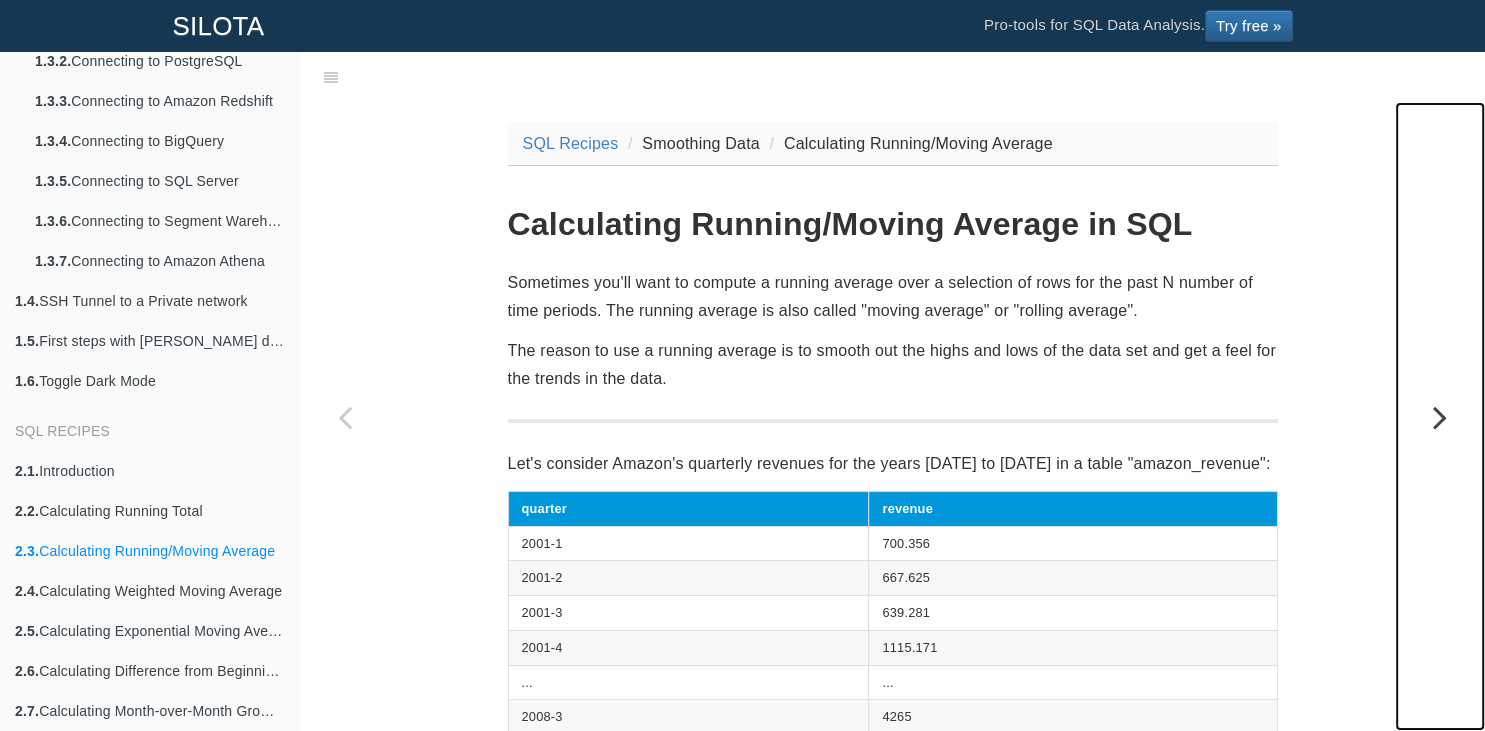 click at bounding box center [1440, 417] 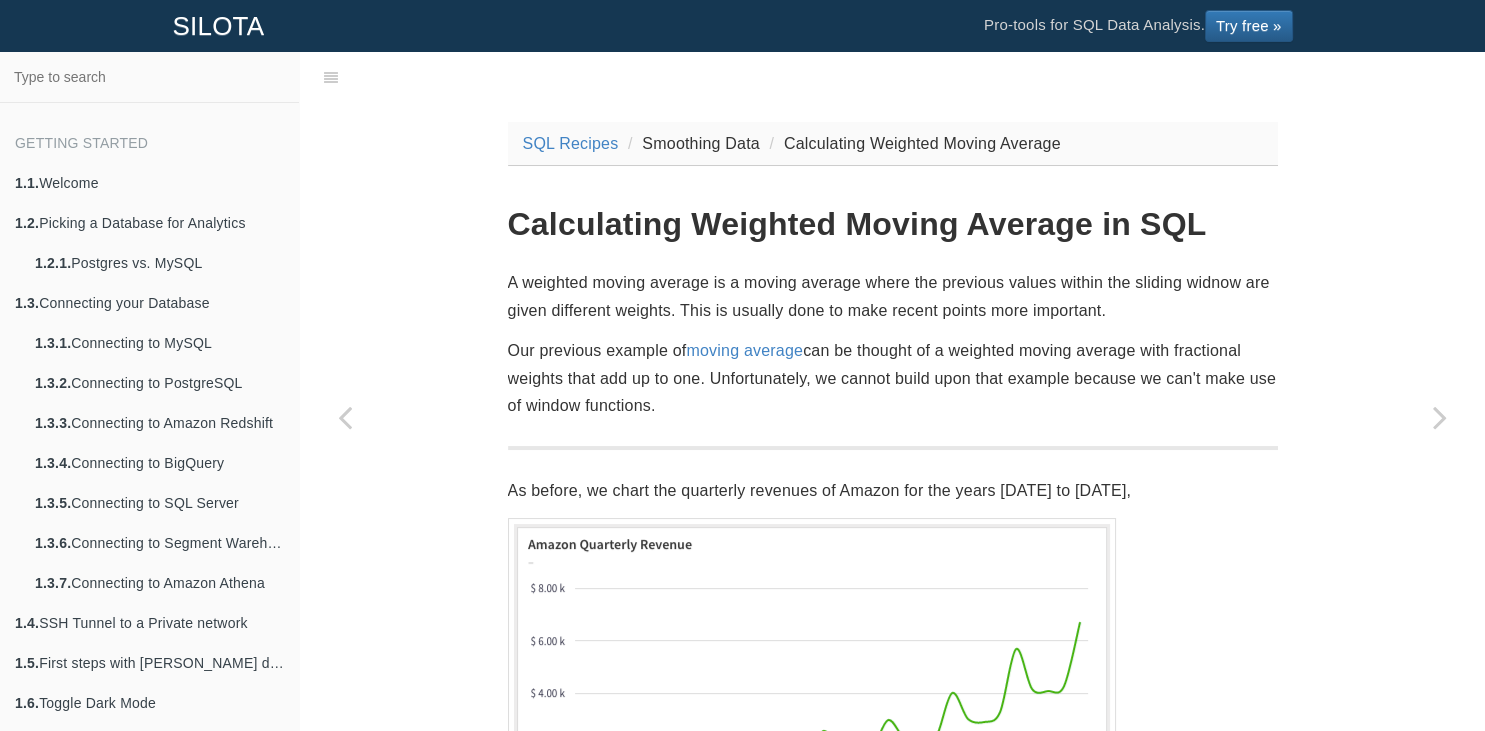 scroll, scrollTop: 322, scrollLeft: 0, axis: vertical 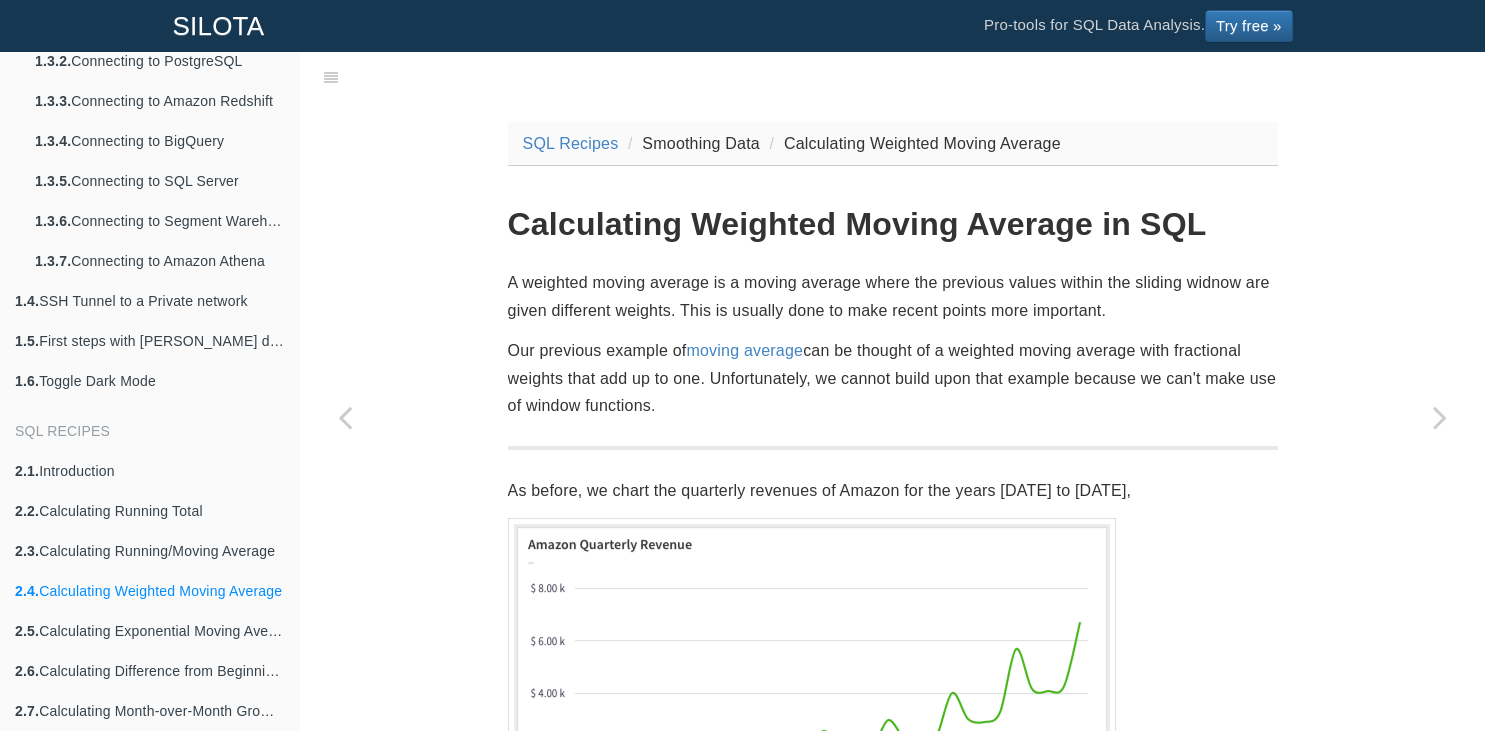 click on "SQL Recipes
Smoothing Data
Calculating Weighted Moving Average
Calculating Weighted Moving Average in SQL
A weighted moving average is a moving average where the previous values within the sliding widnow are given different weights. This is usually done to make recent points more important.
Our previous example of  moving average  can be thought of a weighted moving average with fractional weights that add up to one. Unfortunately, we cannot build upon that example because we can't make use of window functions.
As before, we chart the quarterly revenues of Amazon for the years [DATE] to [DATE],
We are going to calculate a 4-period moving average. A simple way to compute the weights is to sum up the number of periods,
and create fractional weights by dividing the weights by the total.
quarter" at bounding box center [892, 1865] 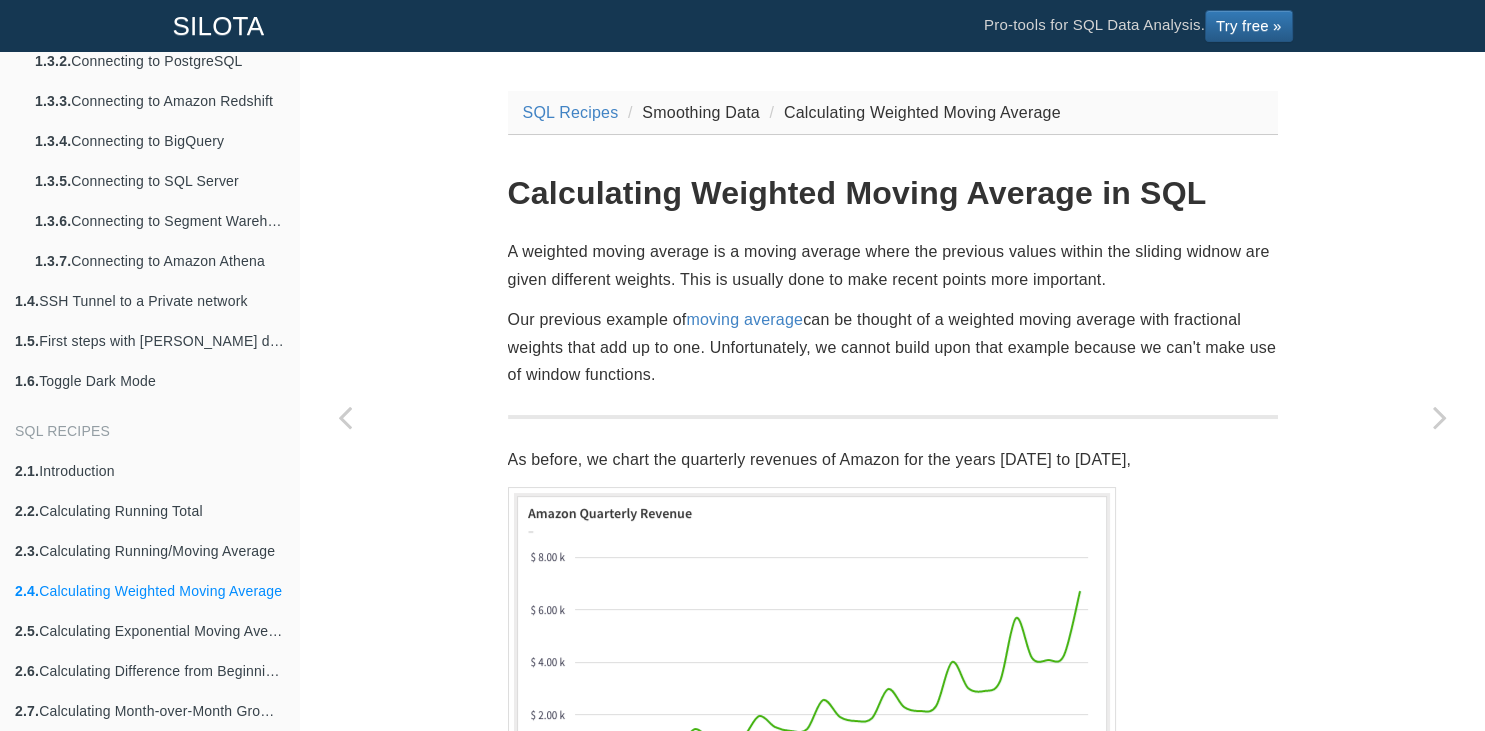 scroll, scrollTop: 0, scrollLeft: 0, axis: both 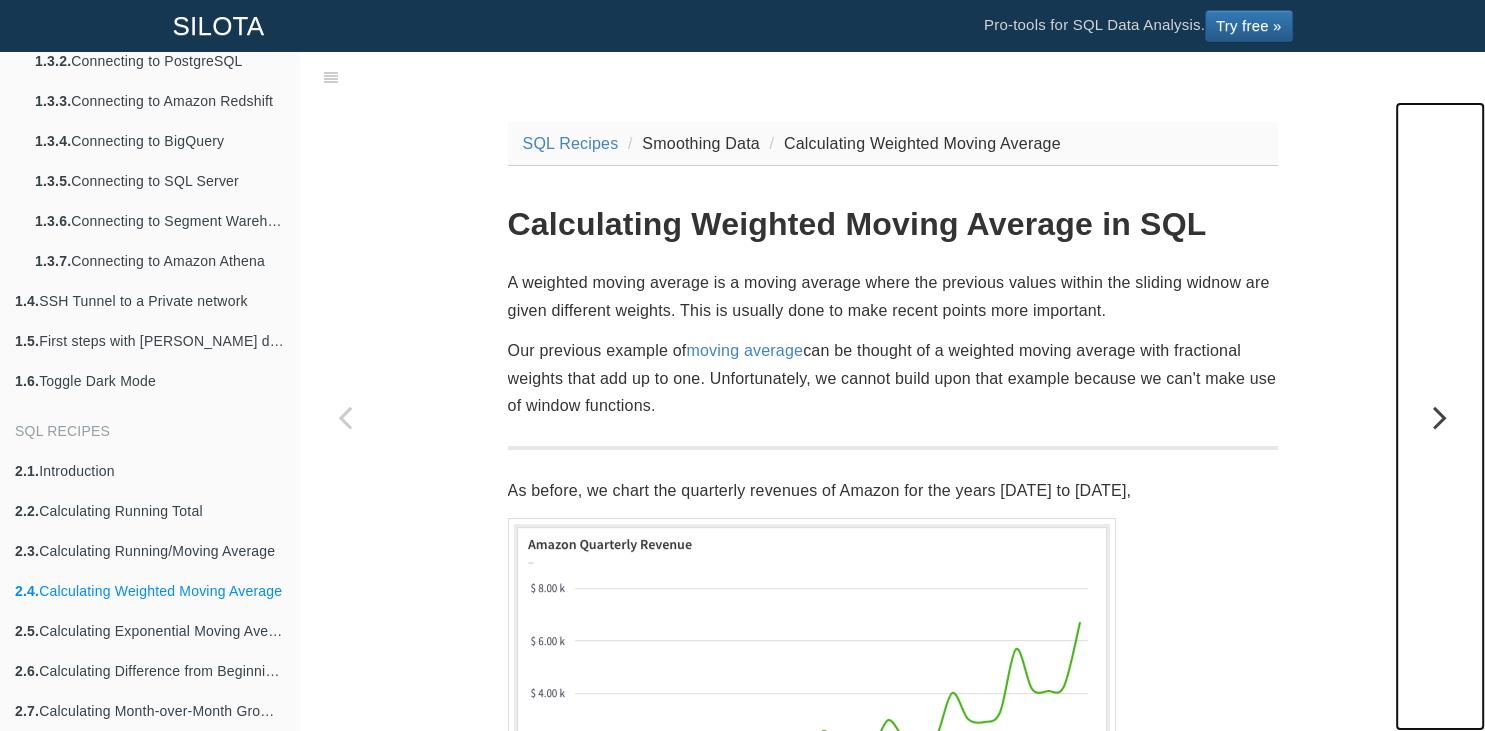 click at bounding box center (1440, 416) 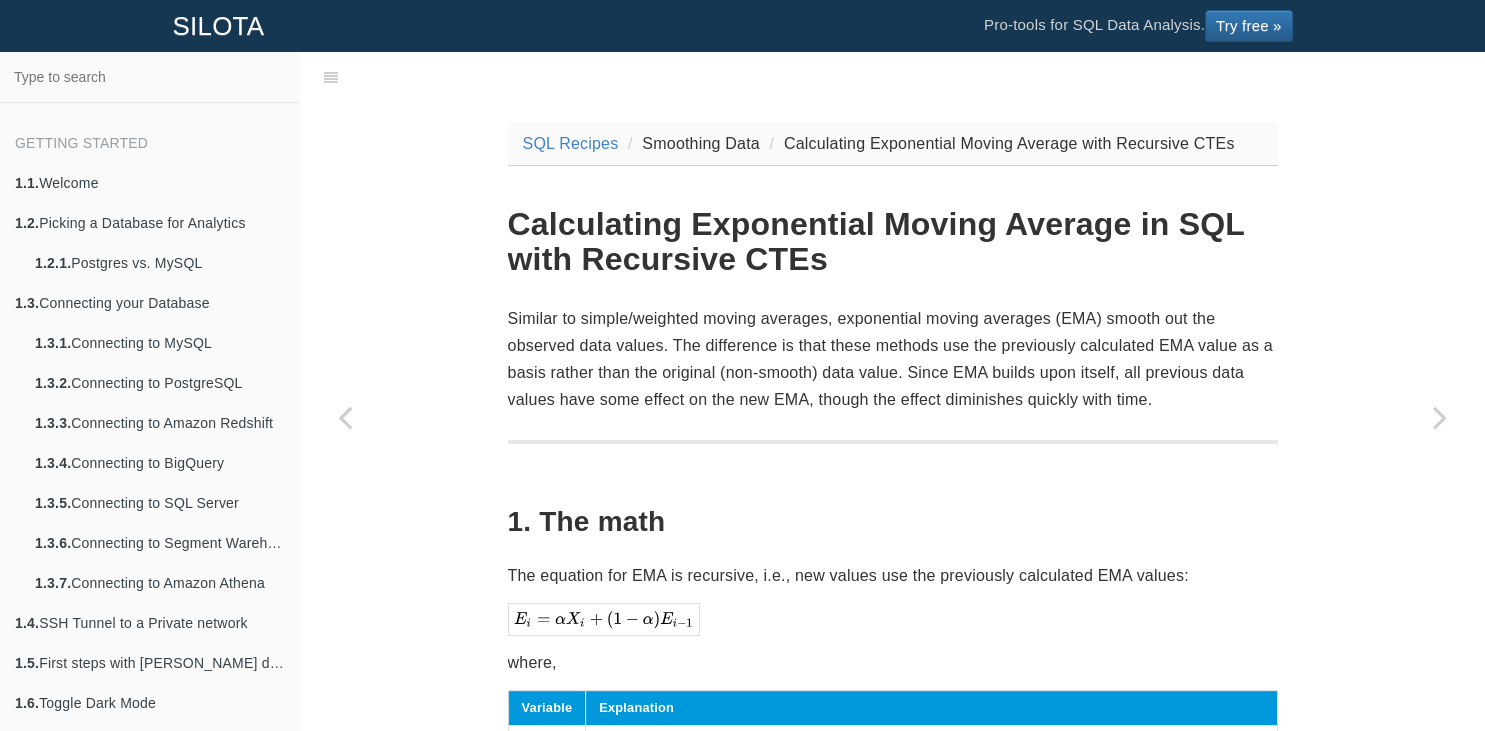 scroll, scrollTop: 322, scrollLeft: 0, axis: vertical 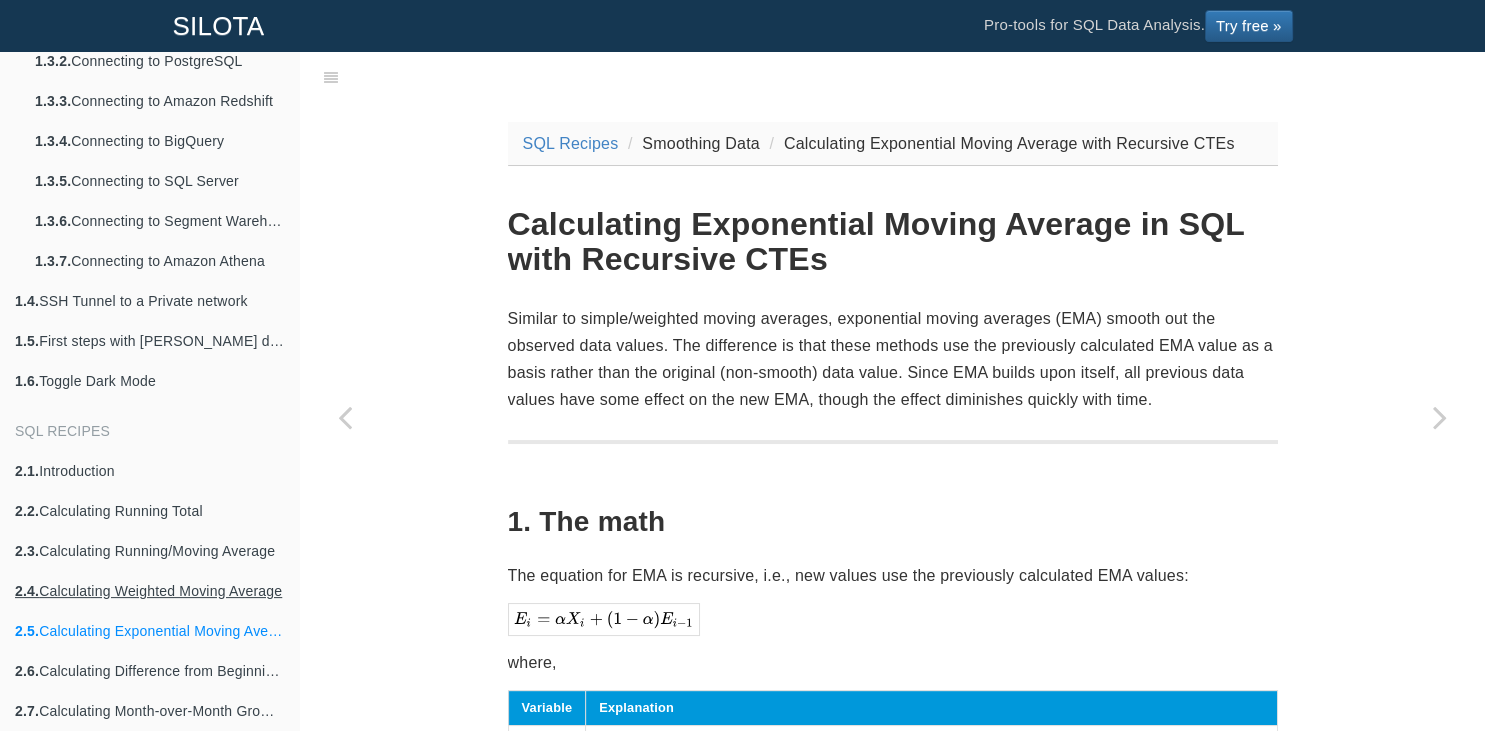 click on "2.4.
Calculating Weighted Moving Average" at bounding box center (149, 591) 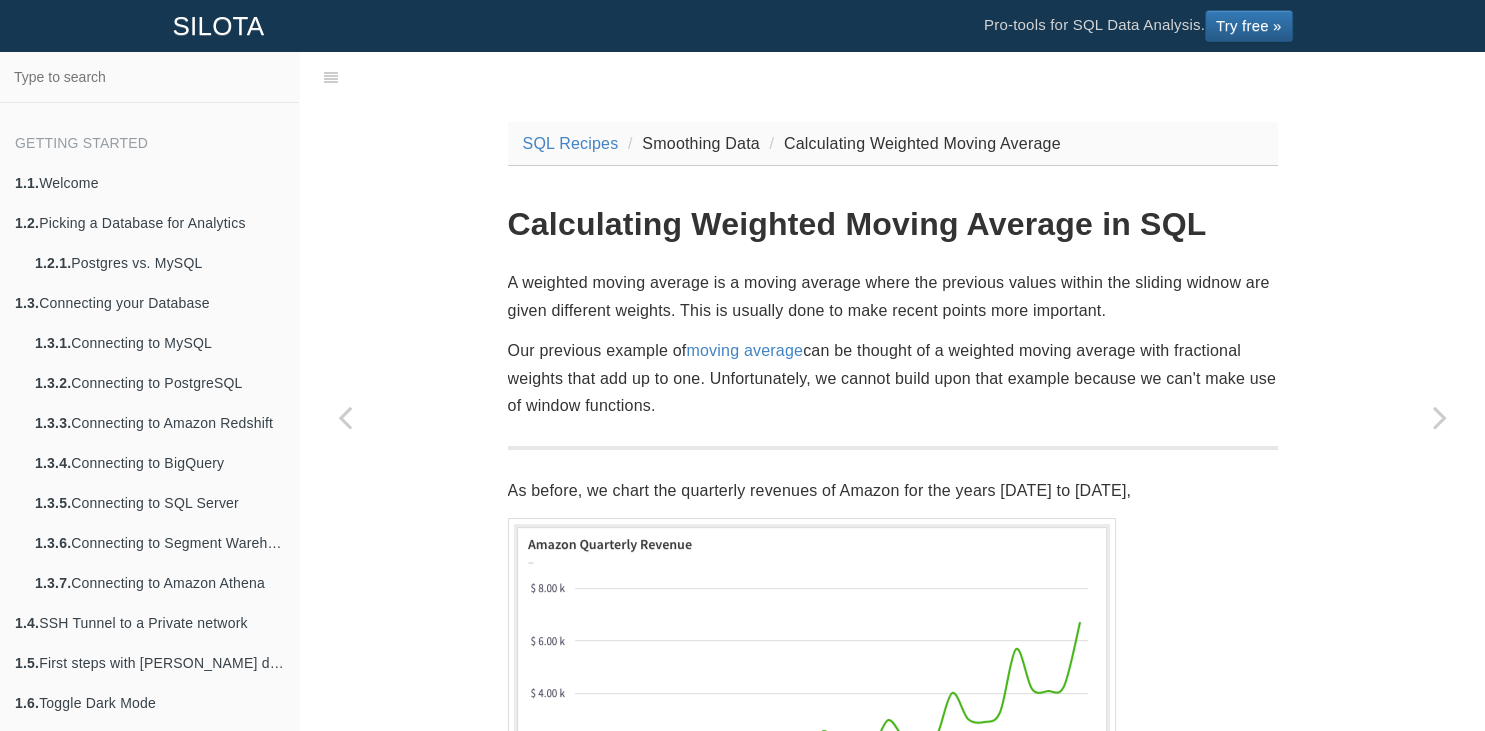scroll, scrollTop: 322, scrollLeft: 0, axis: vertical 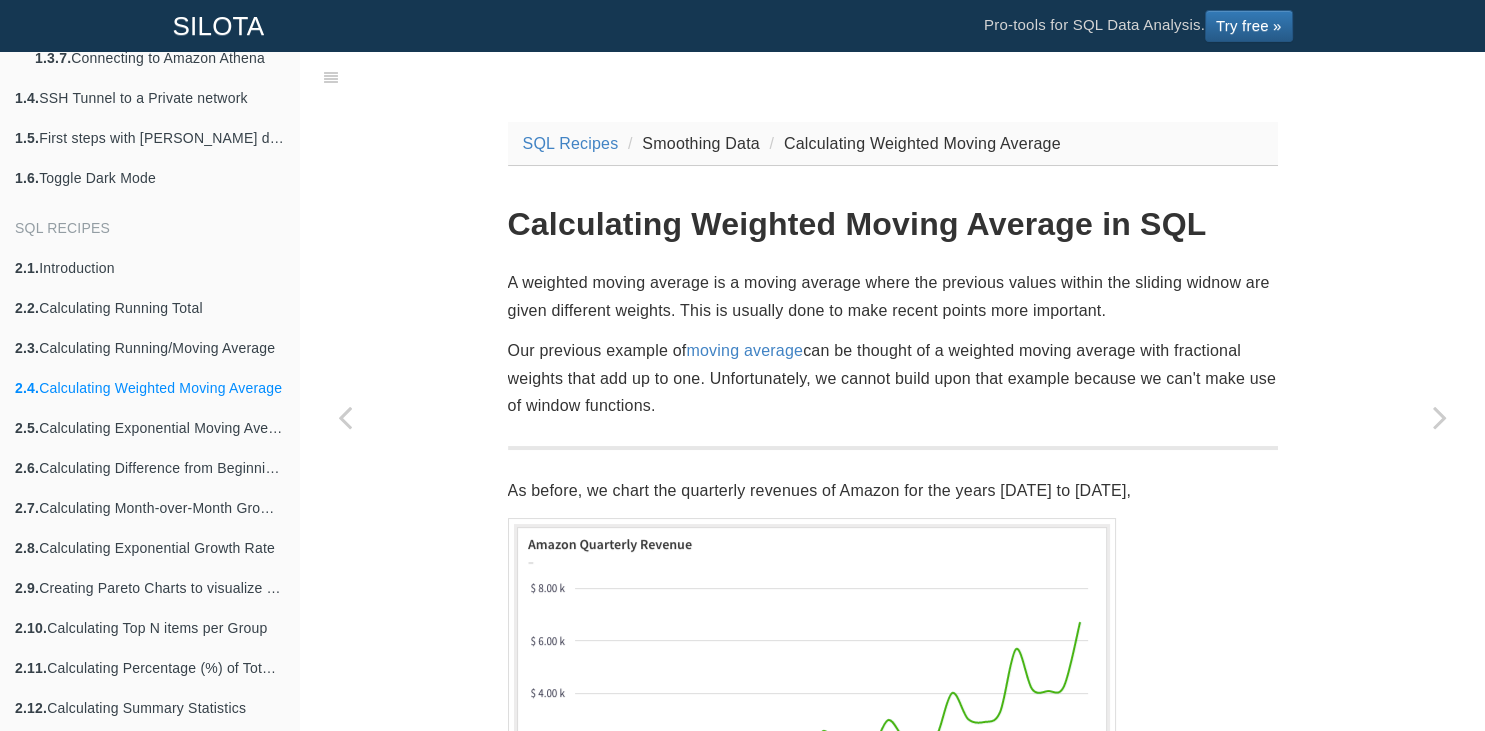 click on "SQL Recipes
Smoothing Data
Calculating Weighted Moving Average
Calculating Weighted Moving Average in SQL
A weighted moving average is a moving average where the previous values within the sliding widnow are given different weights. This is usually done to make recent points more important.
Our previous example of  moving average  can be thought of a weighted moving average with fractional weights that add up to one. Unfortunately, we cannot build upon that example because we can't make use of window functions.
As before, we chart the quarterly revenues of Amazon for the years [DATE] to [DATE],
We are going to calculate a 4-period moving average. A simple way to compute the weights is to sum up the number of periods,
and create fractional weights by dividing the weights by the total.
quarter
fraction
weight
current
4/10
0.4
current-1
3/10
0.3
current-2" at bounding box center [893, 1855] 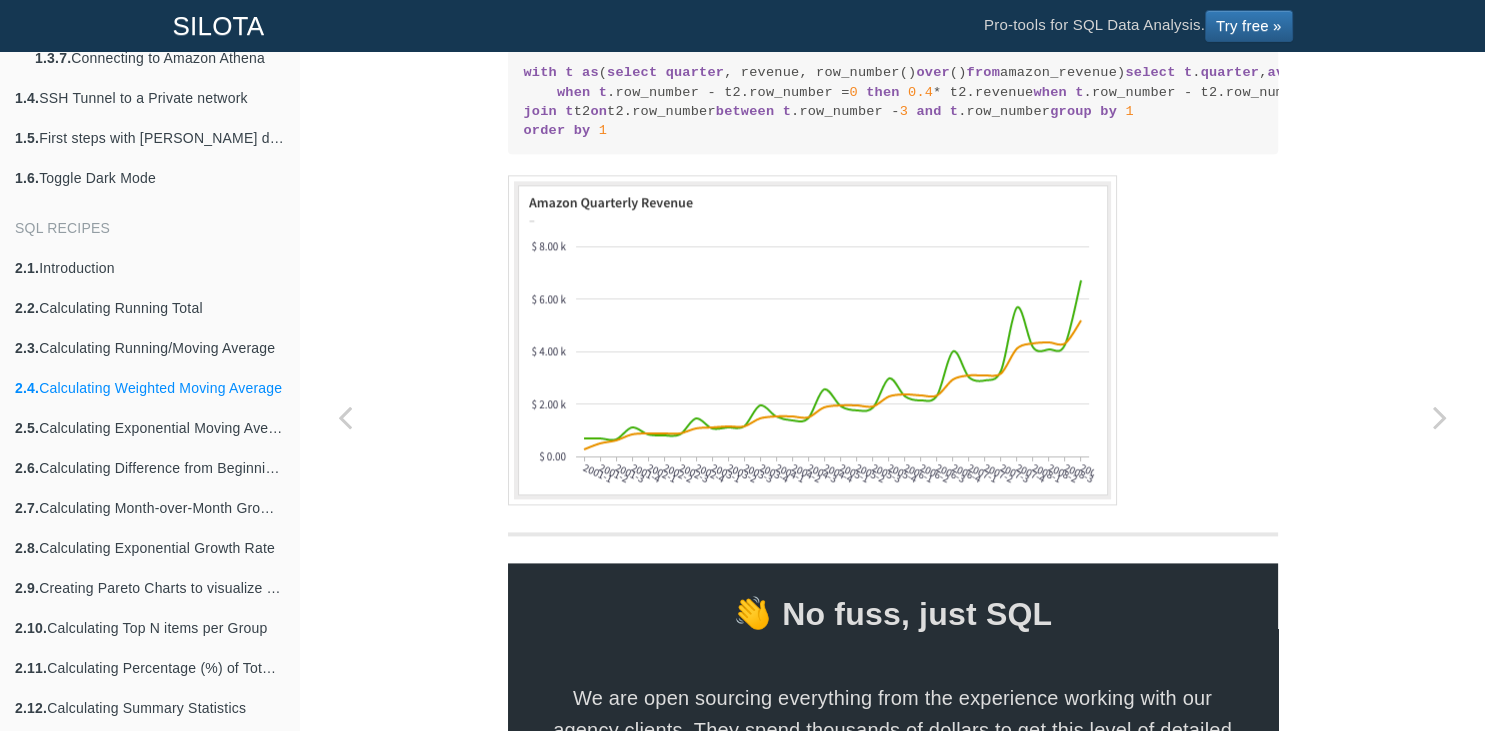 scroll, scrollTop: 2542, scrollLeft: 0, axis: vertical 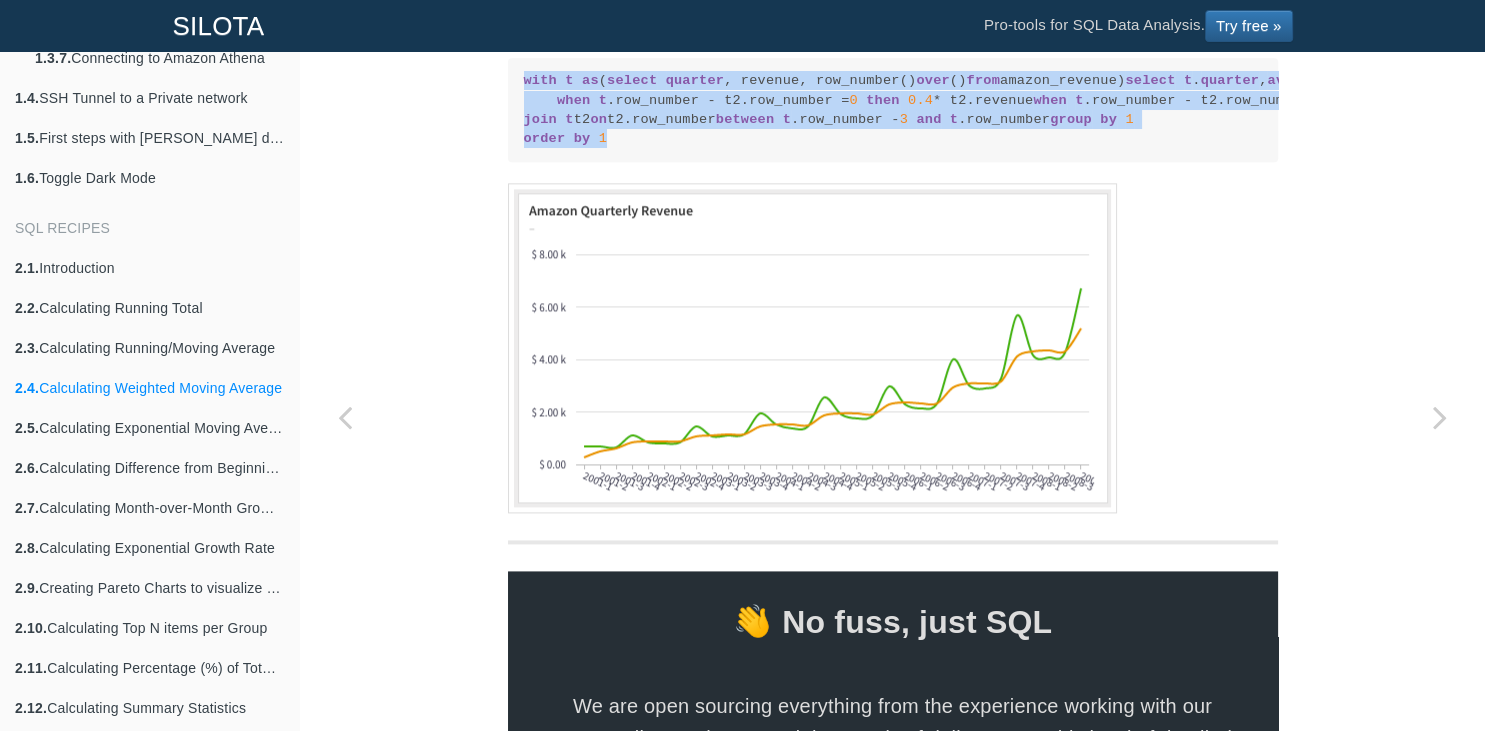 drag, startPoint x: 635, startPoint y: 508, endPoint x: 501, endPoint y: 260, distance: 281.8865 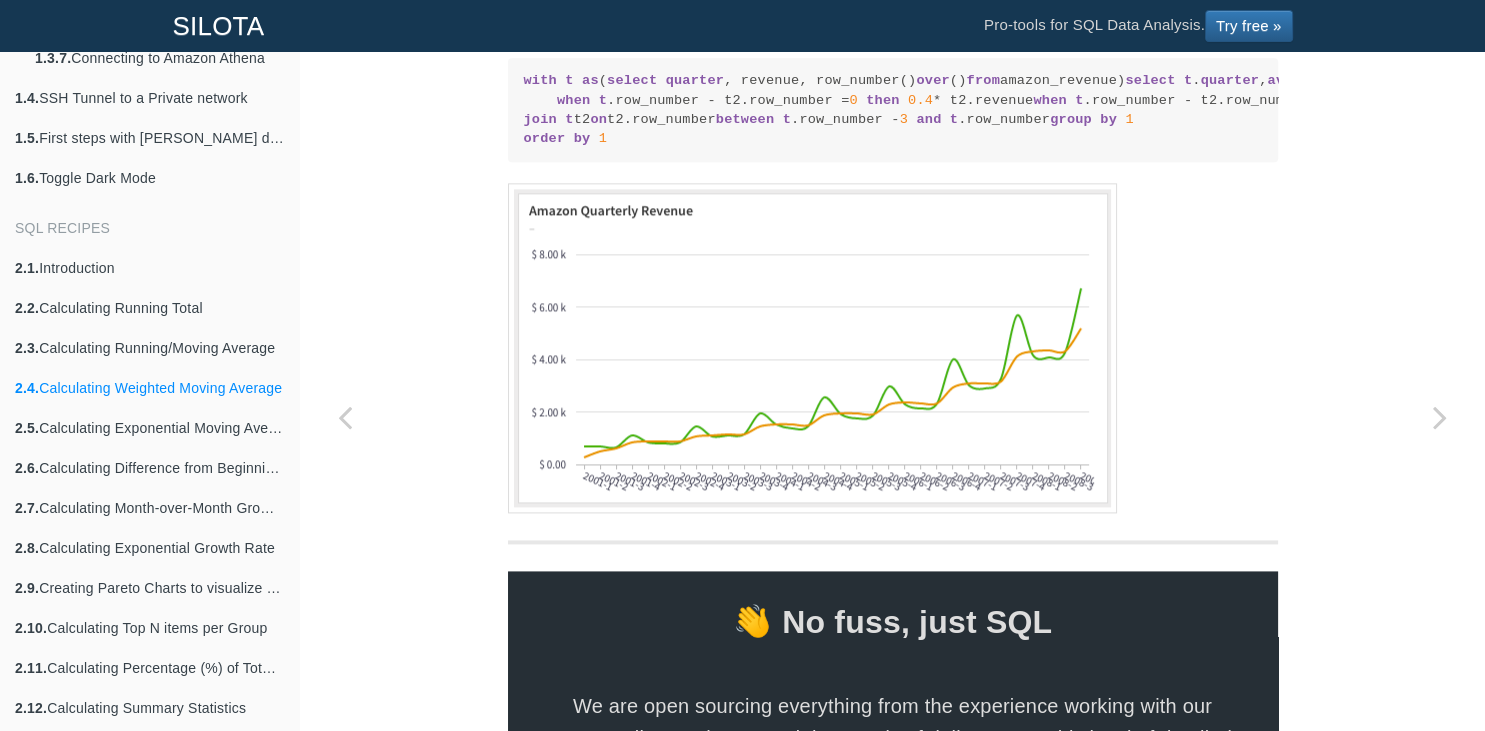 click on "SQL Recipes
Smoothing Data
Calculating Weighted Moving Average
Calculating Weighted Moving Average in SQL
A weighted moving average is a moving average where the previous values within the sliding widnow are given different weights. This is usually done to make recent points more important.
Our previous example of  moving average  can be thought of a weighted moving average with fractional weights that add up to one. Unfortunately, we cannot build upon that example because we can't make use of window functions.
As before, we chart the quarterly revenues of Amazon for the years [DATE] to [DATE],
We are going to calculate a 4-period moving average. A simple way to compute the weights is to sum up the number of periods,
and create fractional weights by dividing the weights by the total.
quarter" at bounding box center [892, -677] 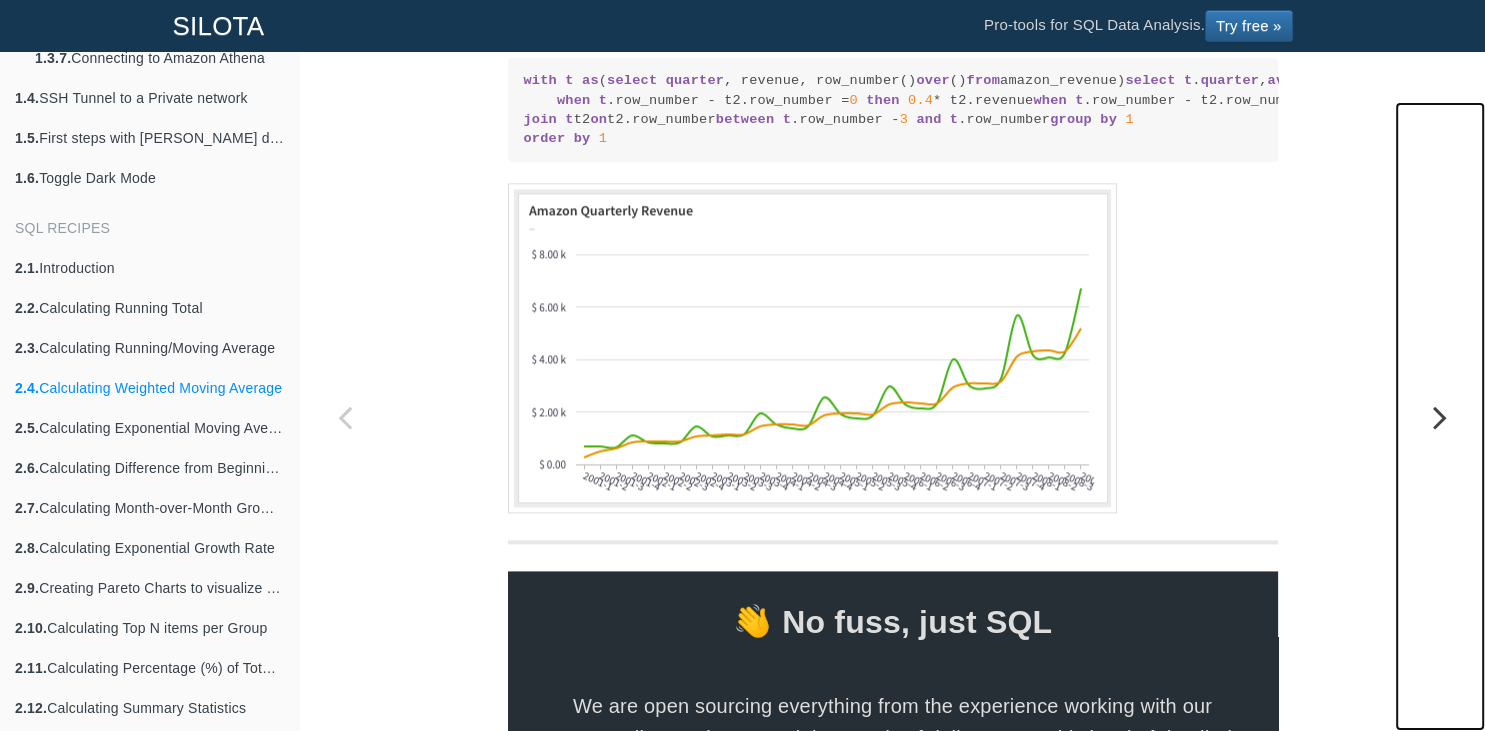 click at bounding box center [1440, 417] 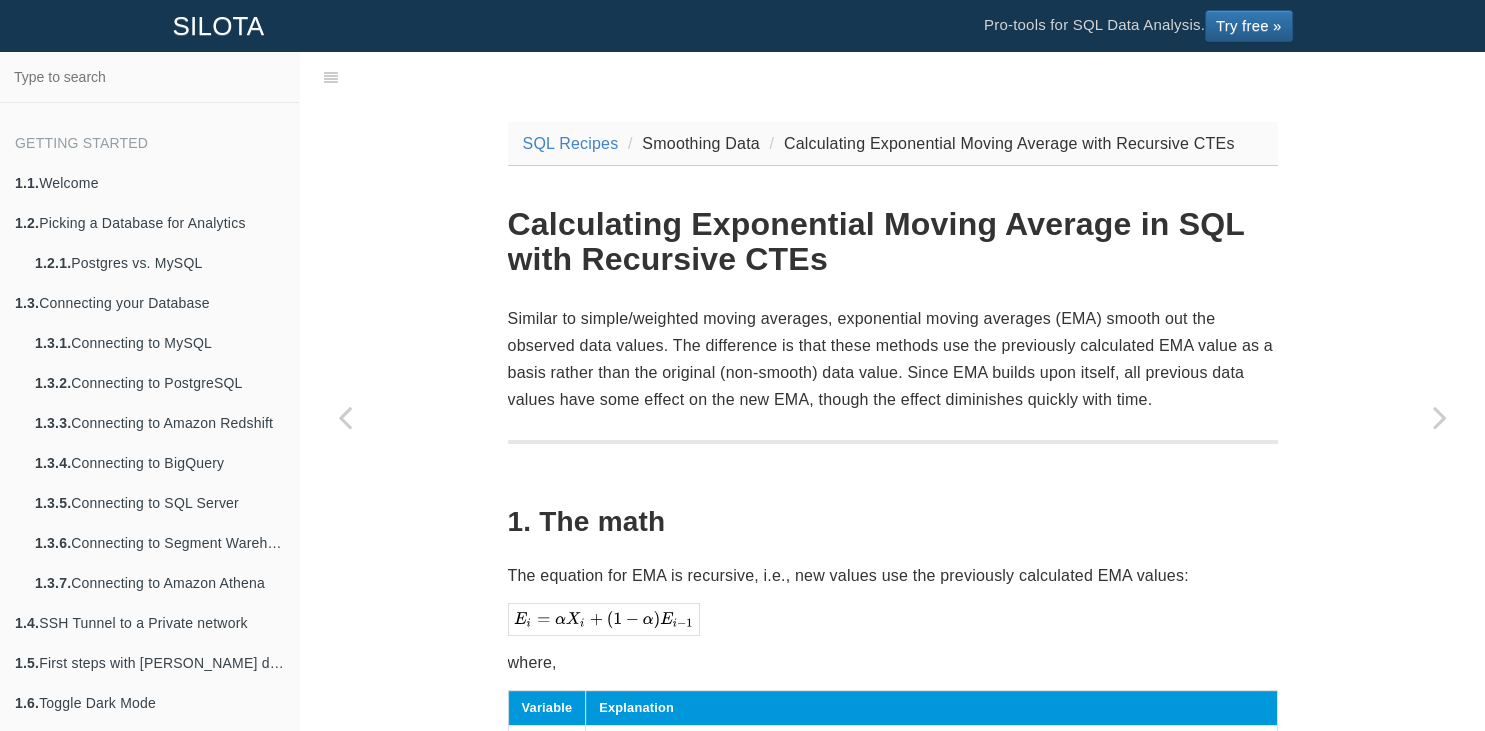 scroll, scrollTop: 525, scrollLeft: 0, axis: vertical 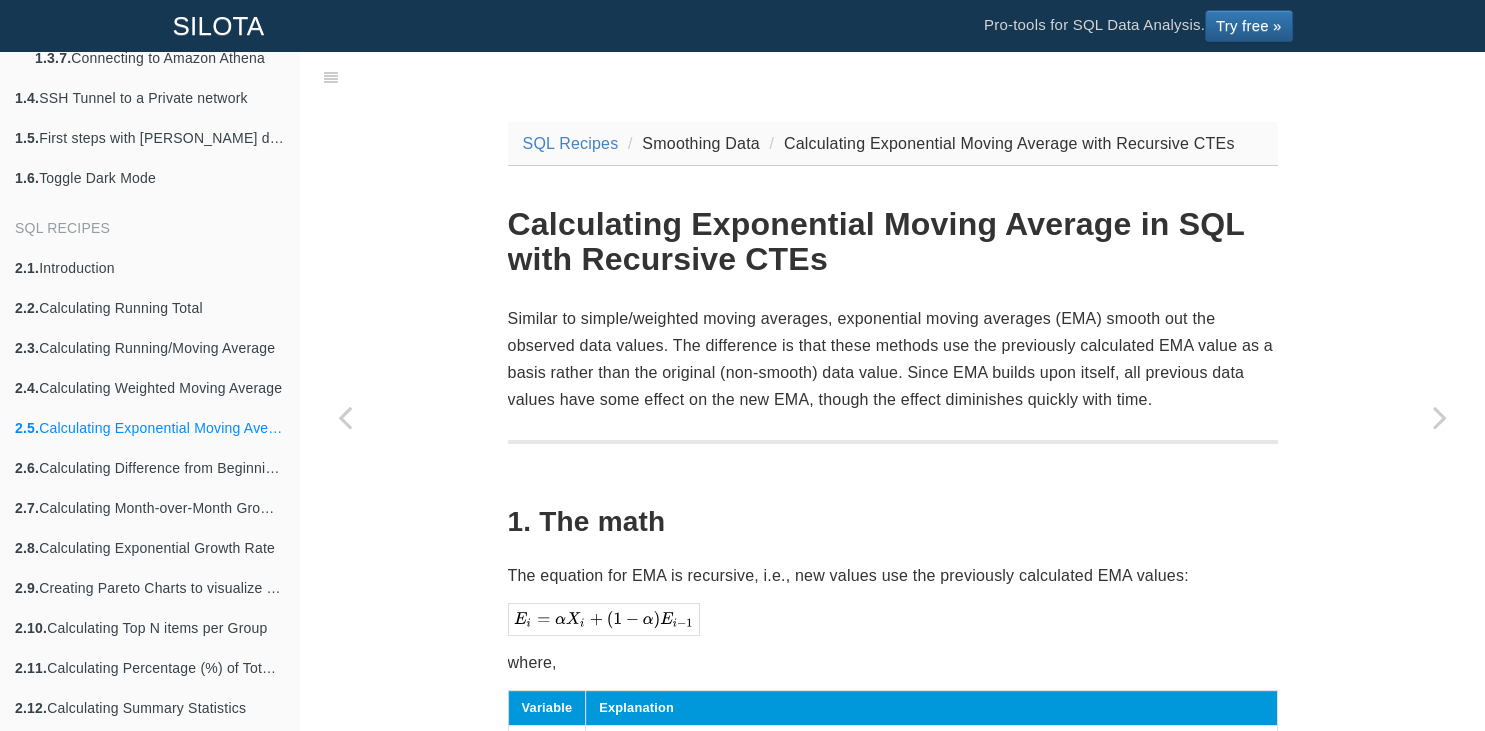 click on "Similar to simple/weighted moving averages, exponential moving averages (EMA) smooth out the observed data values. The difference is that these methods use the previously calculated EMA value as a basis rather than the original (non-smooth) data value. Since EMA builds upon itself, all previous data values have some effect on the new EMA, though the effect diminishes quickly with time." at bounding box center (893, 359) 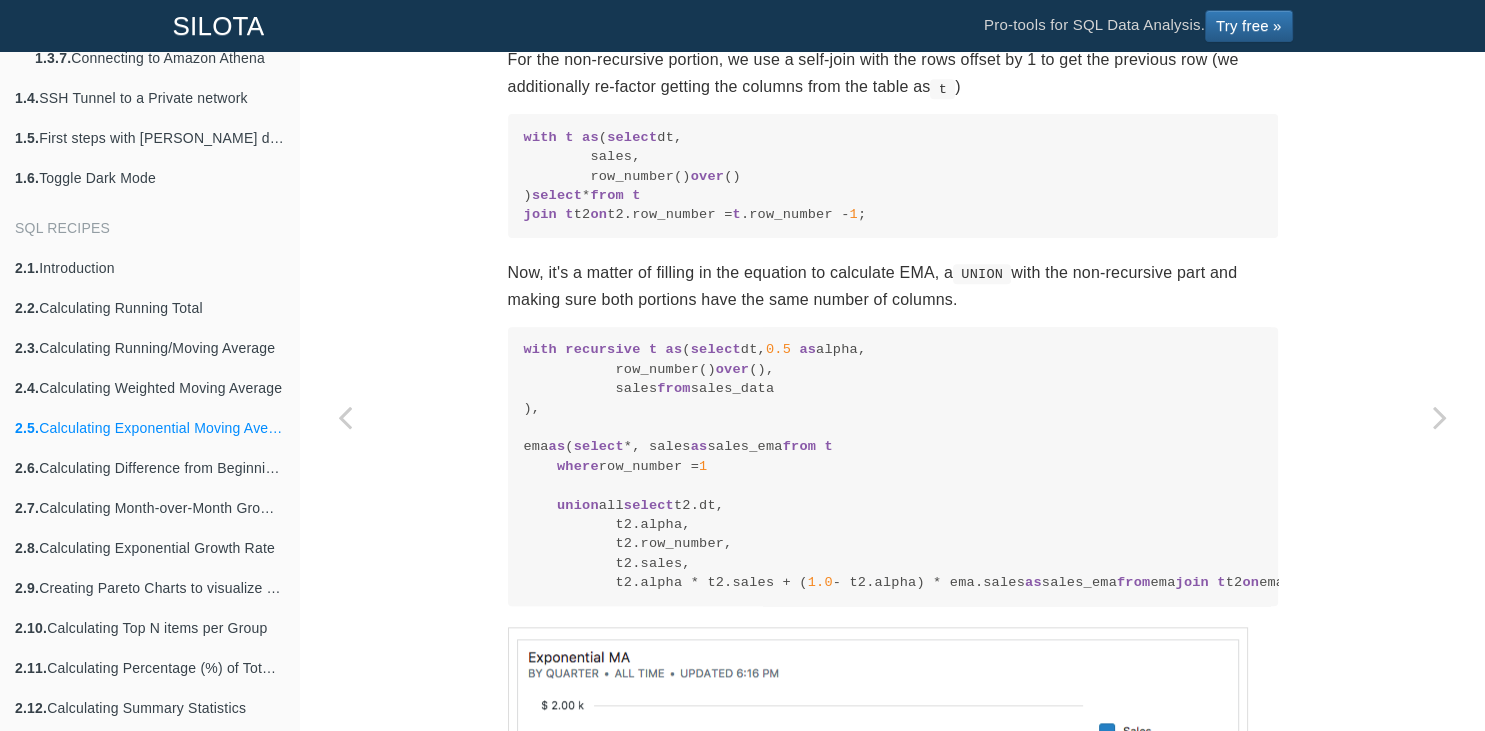 scroll, scrollTop: 1728, scrollLeft: 0, axis: vertical 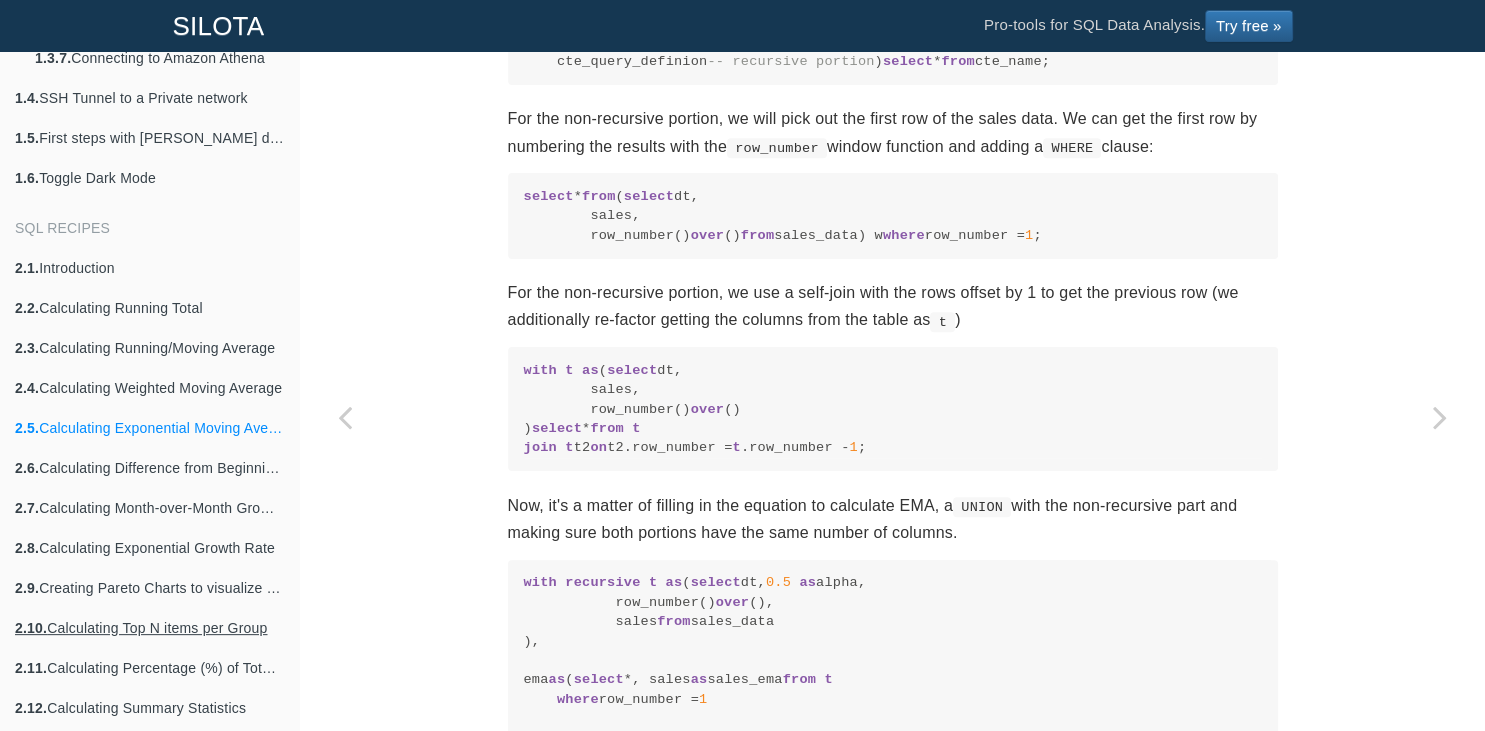 click on "2.10.
Calculating Top N items per Group" at bounding box center (149, 628) 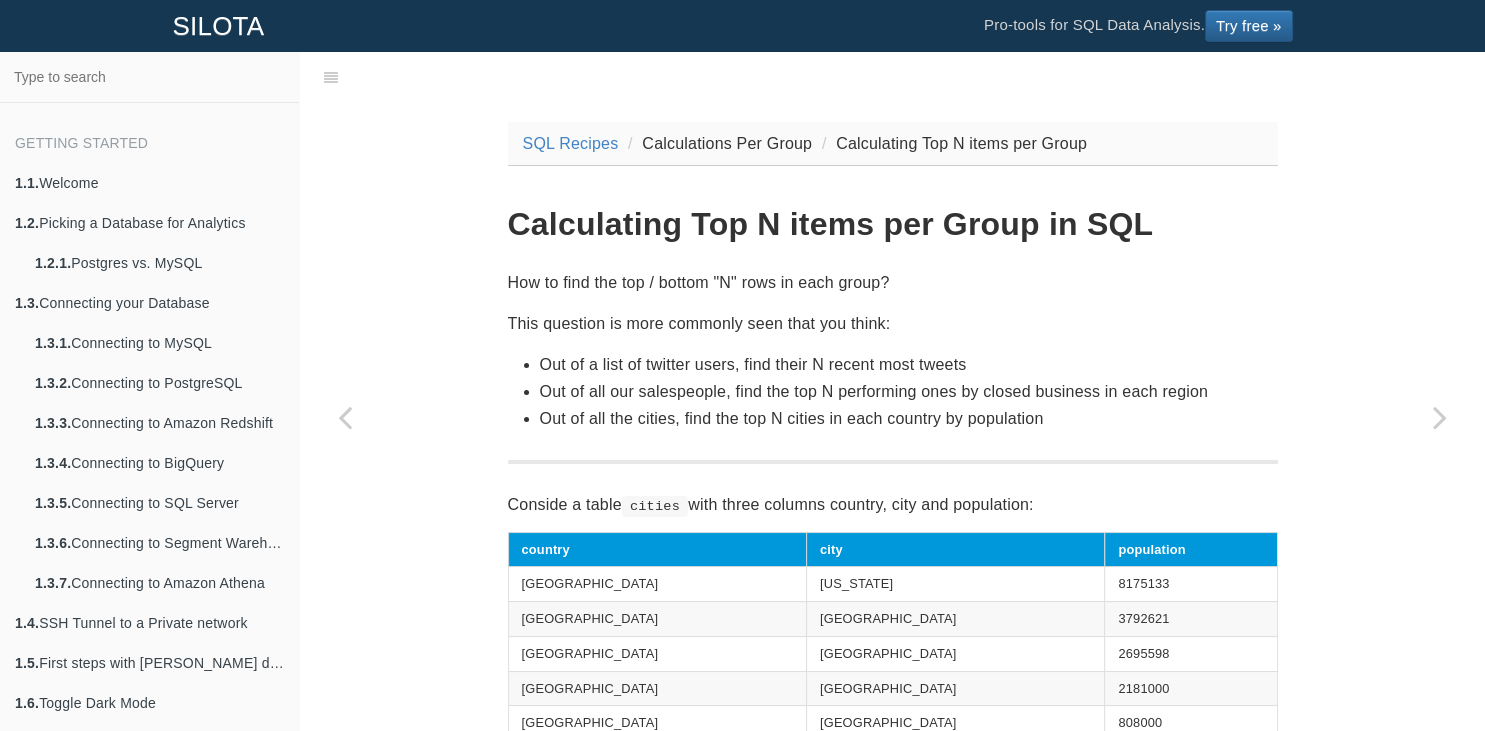 scroll, scrollTop: 525, scrollLeft: 0, axis: vertical 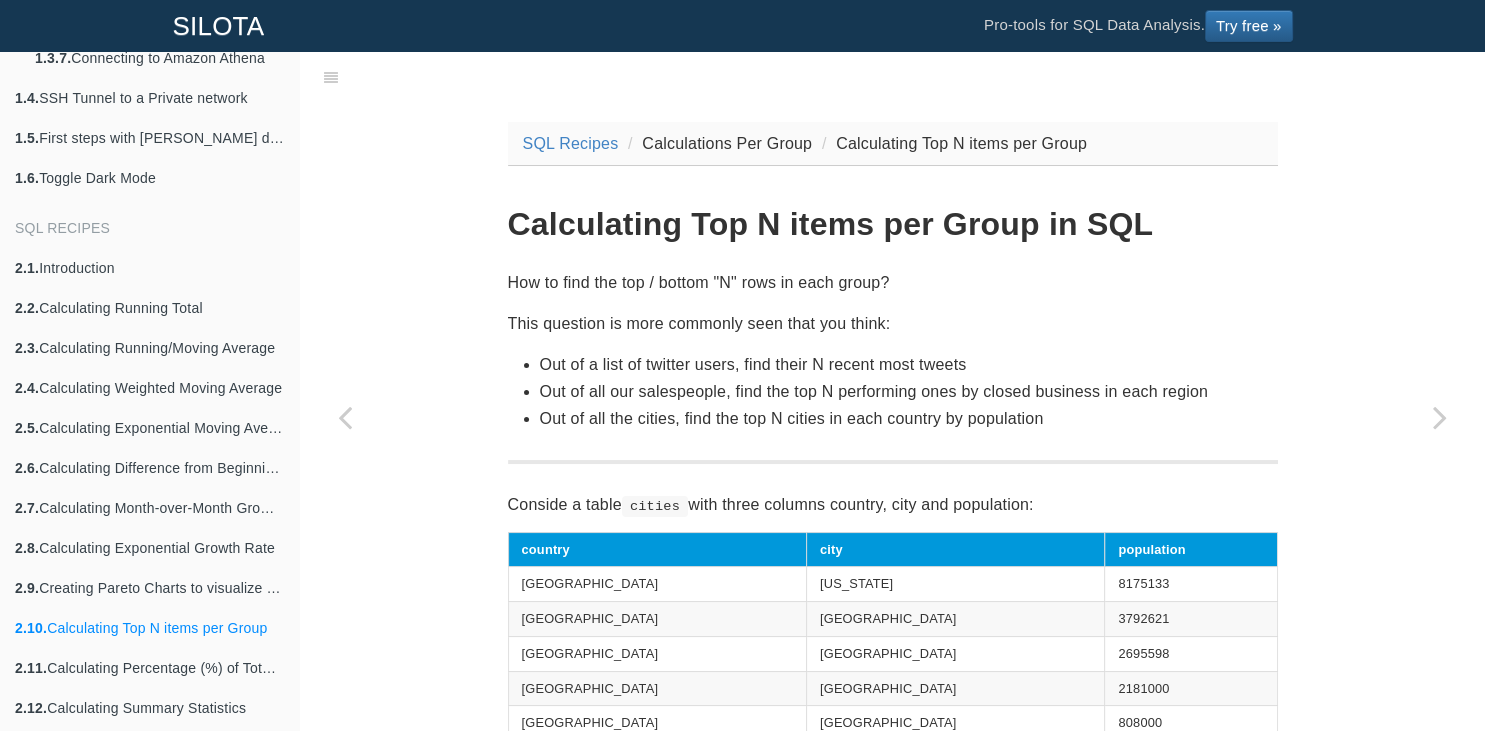 click on "Out of a list of twitter users, find their N recent most tweets" at bounding box center (909, 364) 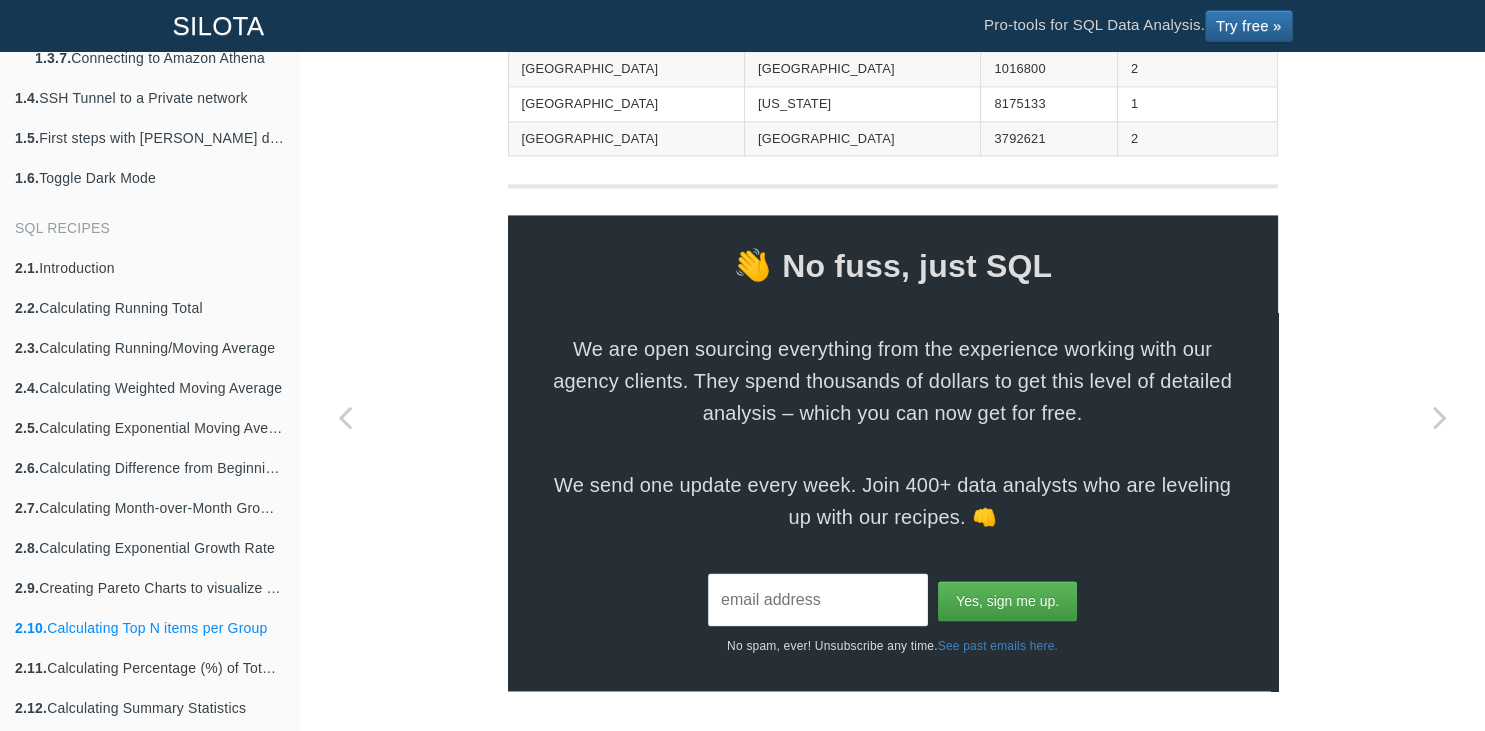 scroll, scrollTop: 2946, scrollLeft: 0, axis: vertical 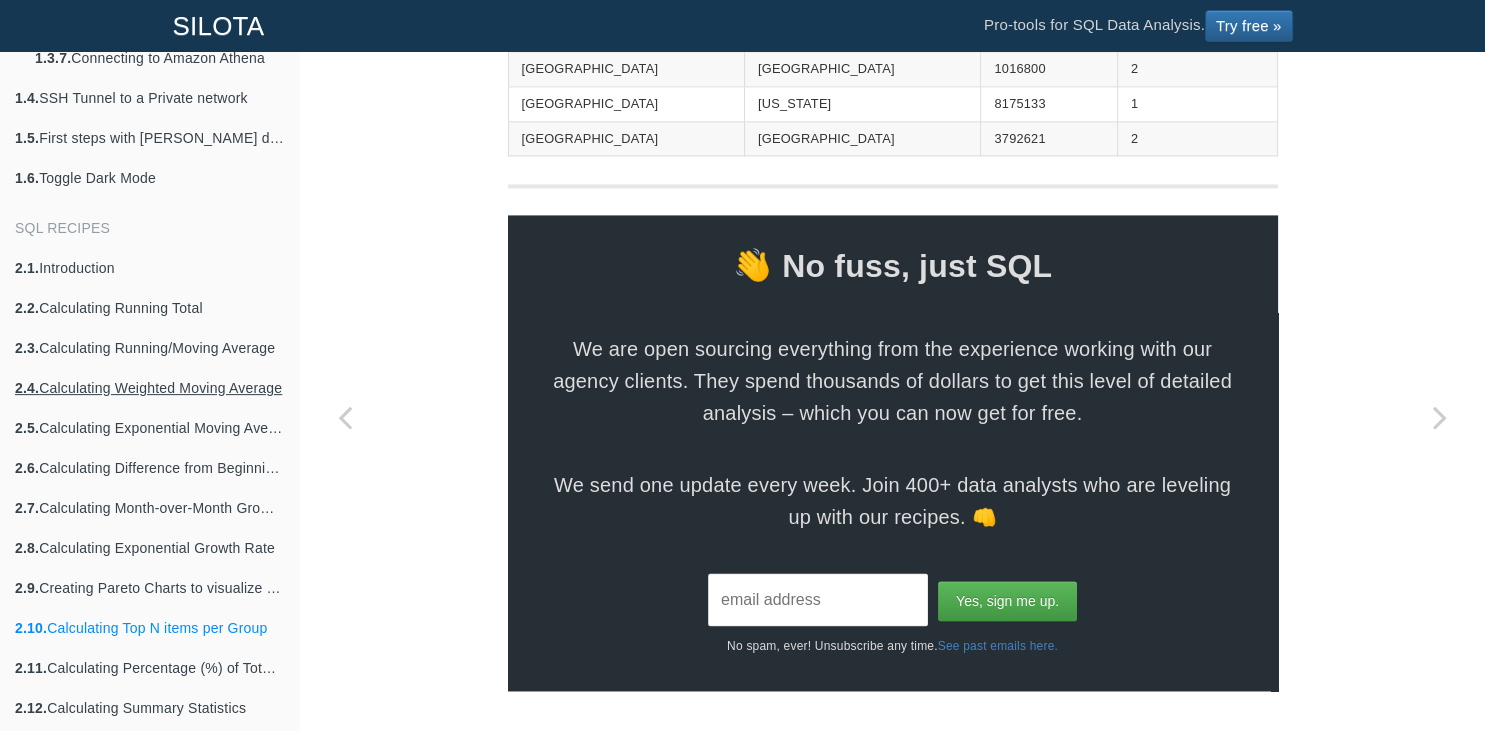 click on "2.4.
Calculating Weighted Moving Average" at bounding box center (149, 388) 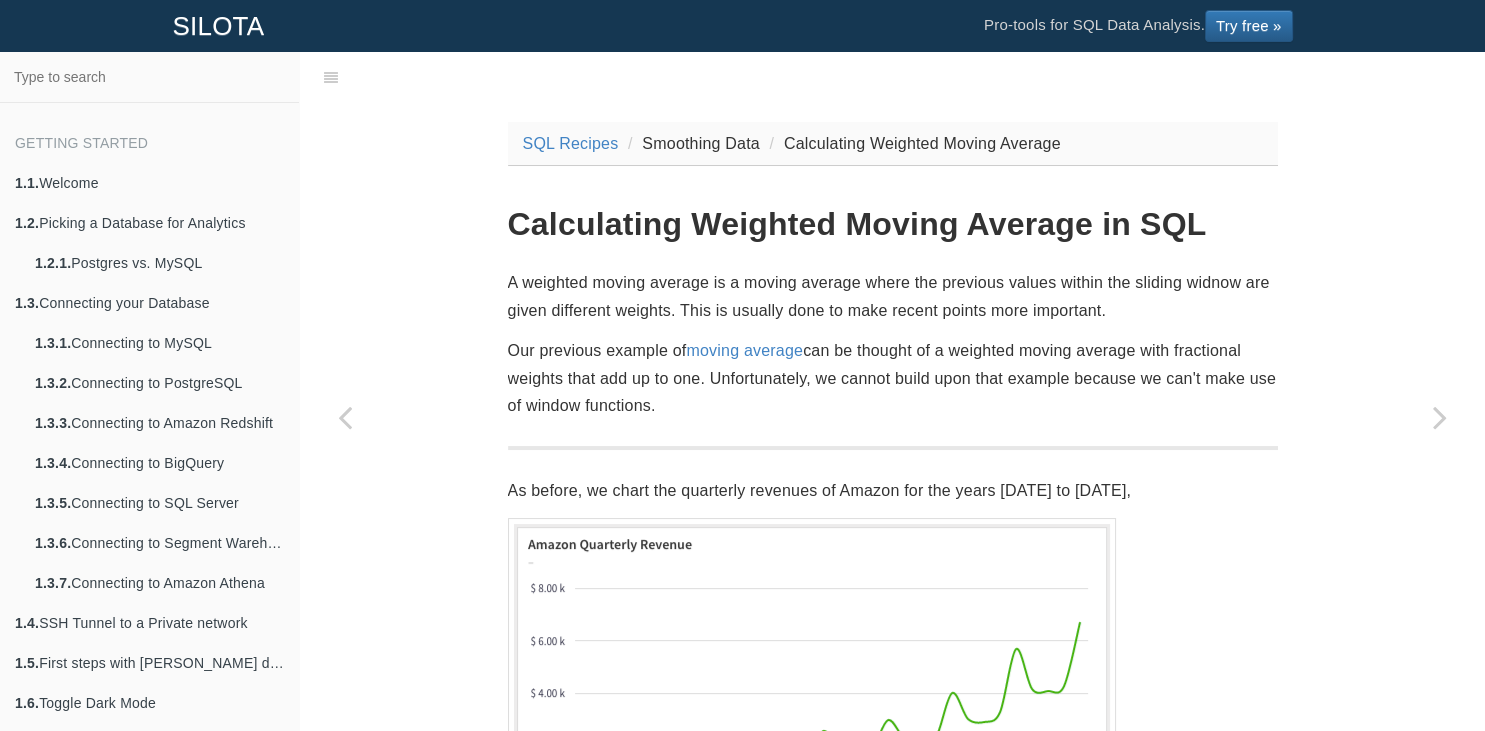 scroll, scrollTop: 525, scrollLeft: 0, axis: vertical 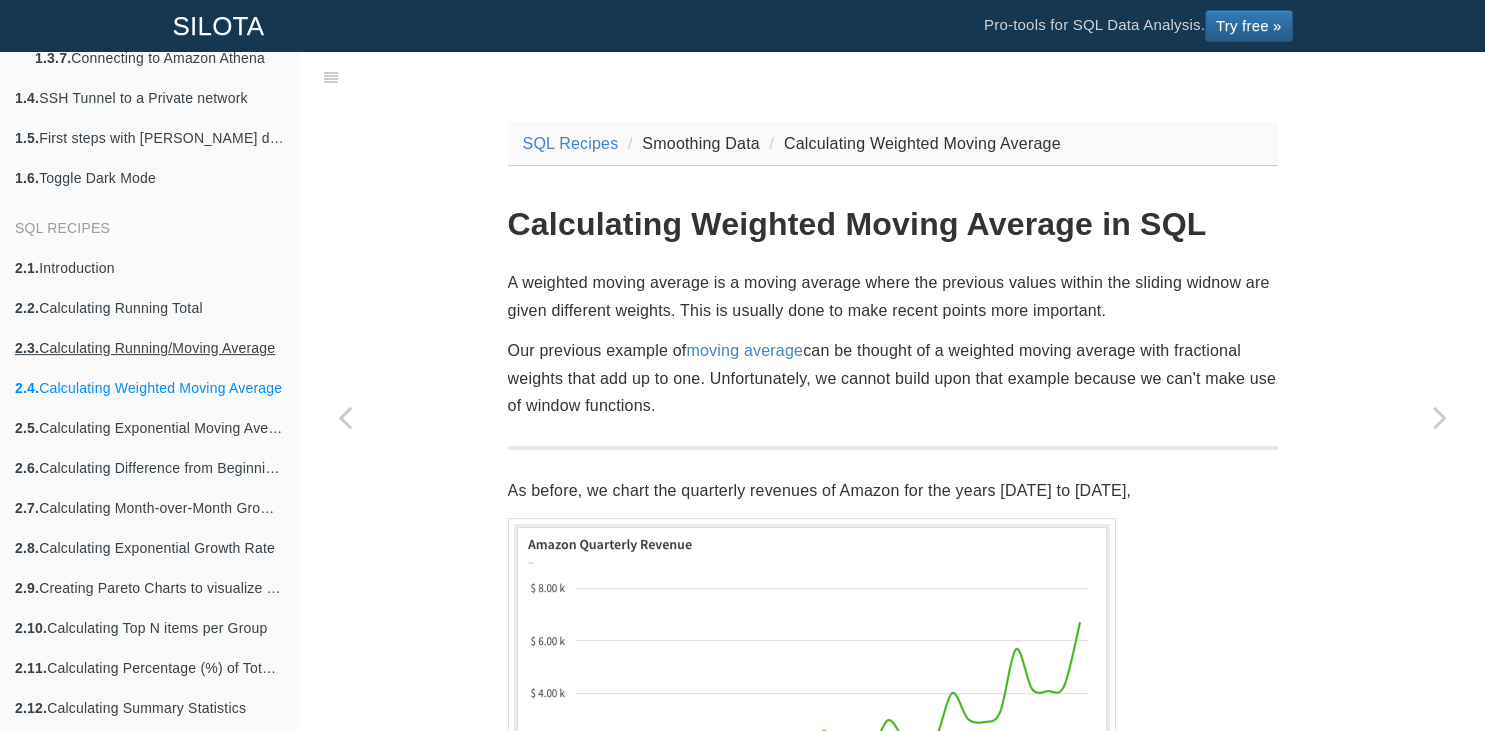 click on "2.3.
Calculating Running/Moving Average" at bounding box center [149, 348] 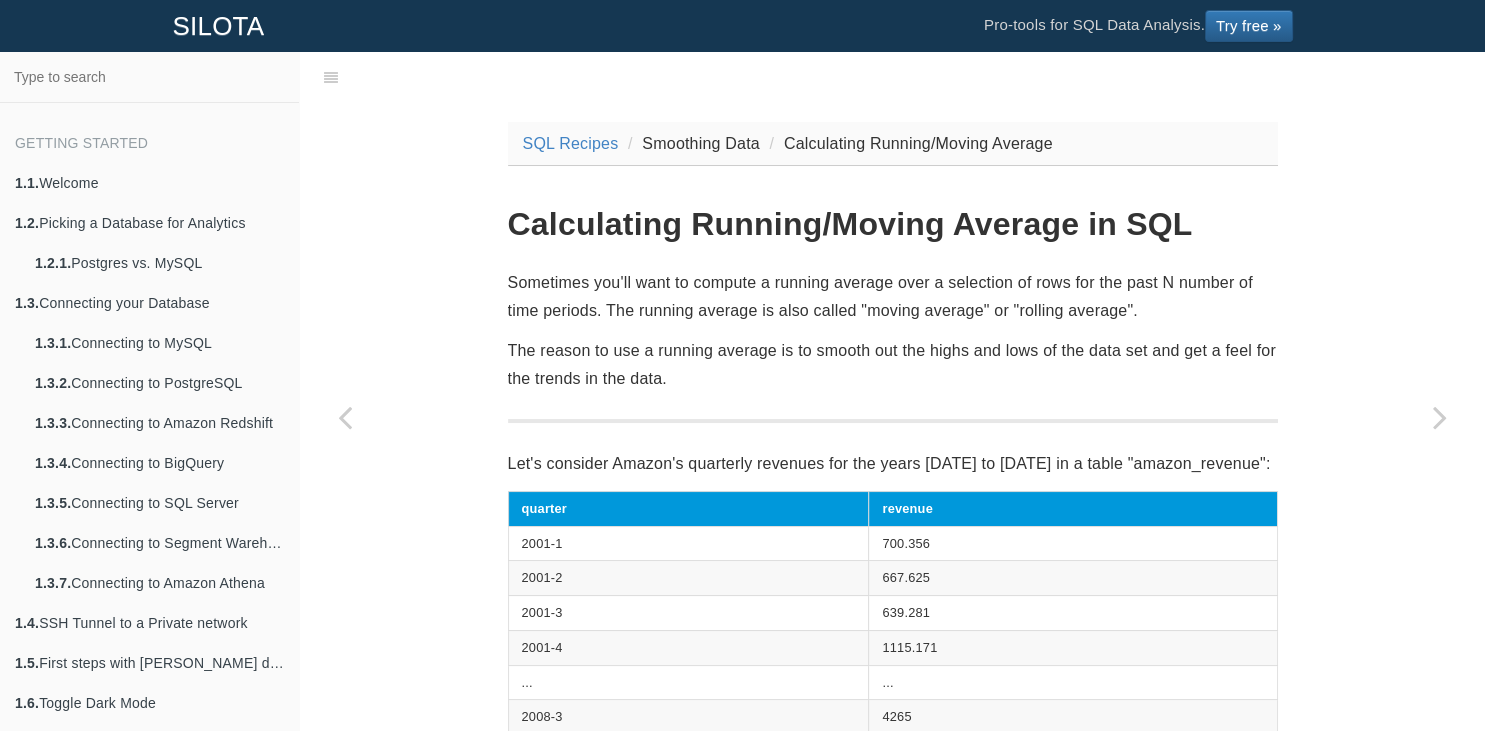 scroll, scrollTop: 525, scrollLeft: 0, axis: vertical 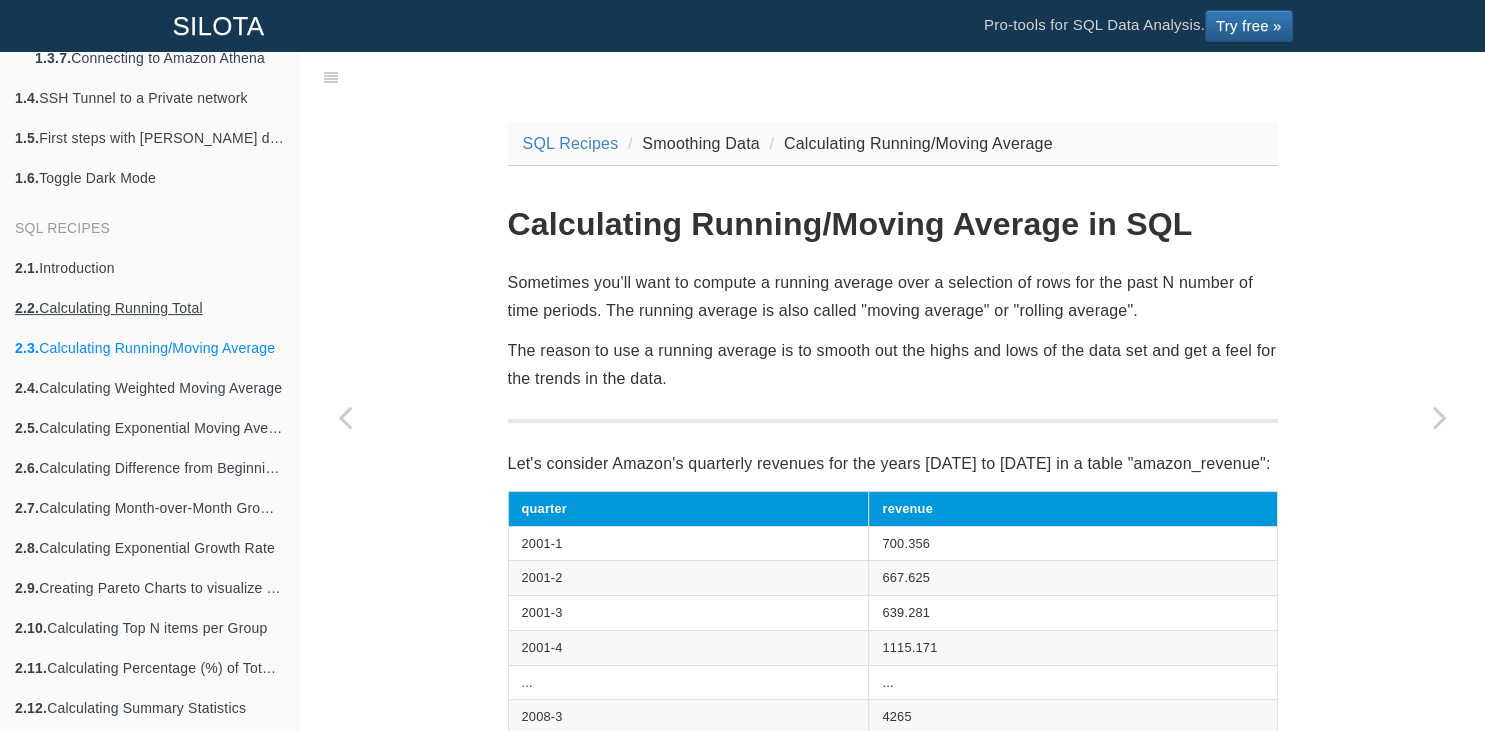click on "2.2.
Calculating Running Total" at bounding box center [149, 308] 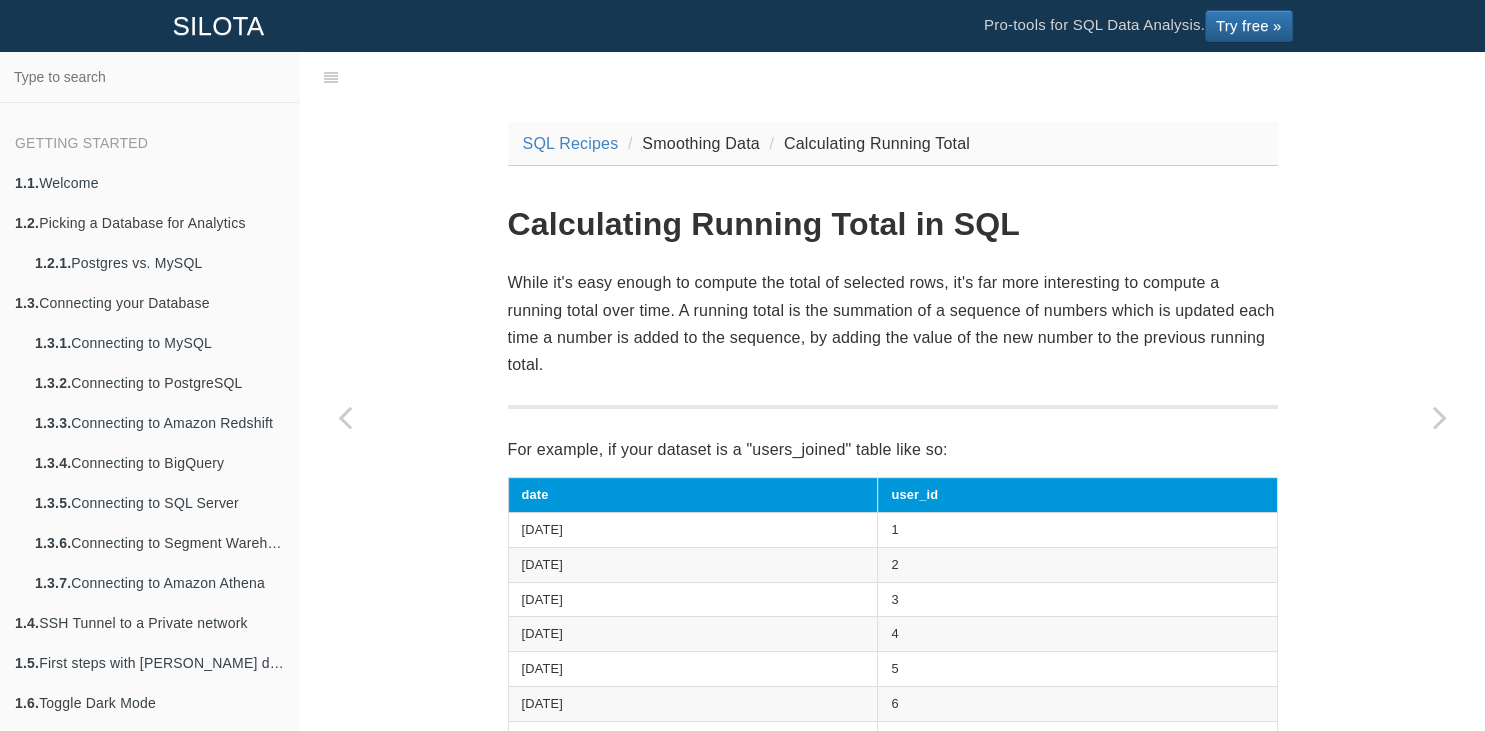 scroll, scrollTop: 525, scrollLeft: 0, axis: vertical 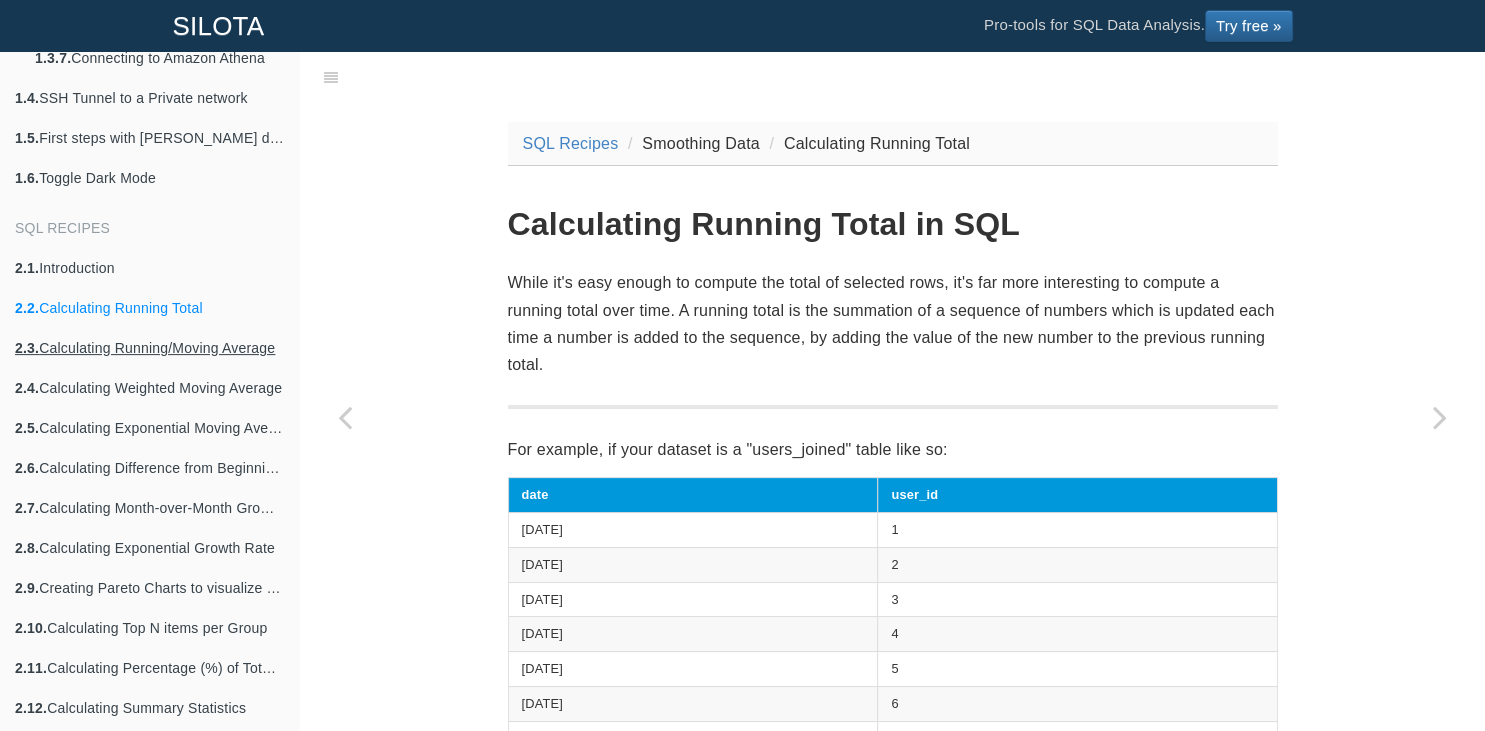 click on "2.3.
Calculating Running/Moving Average" at bounding box center [149, 348] 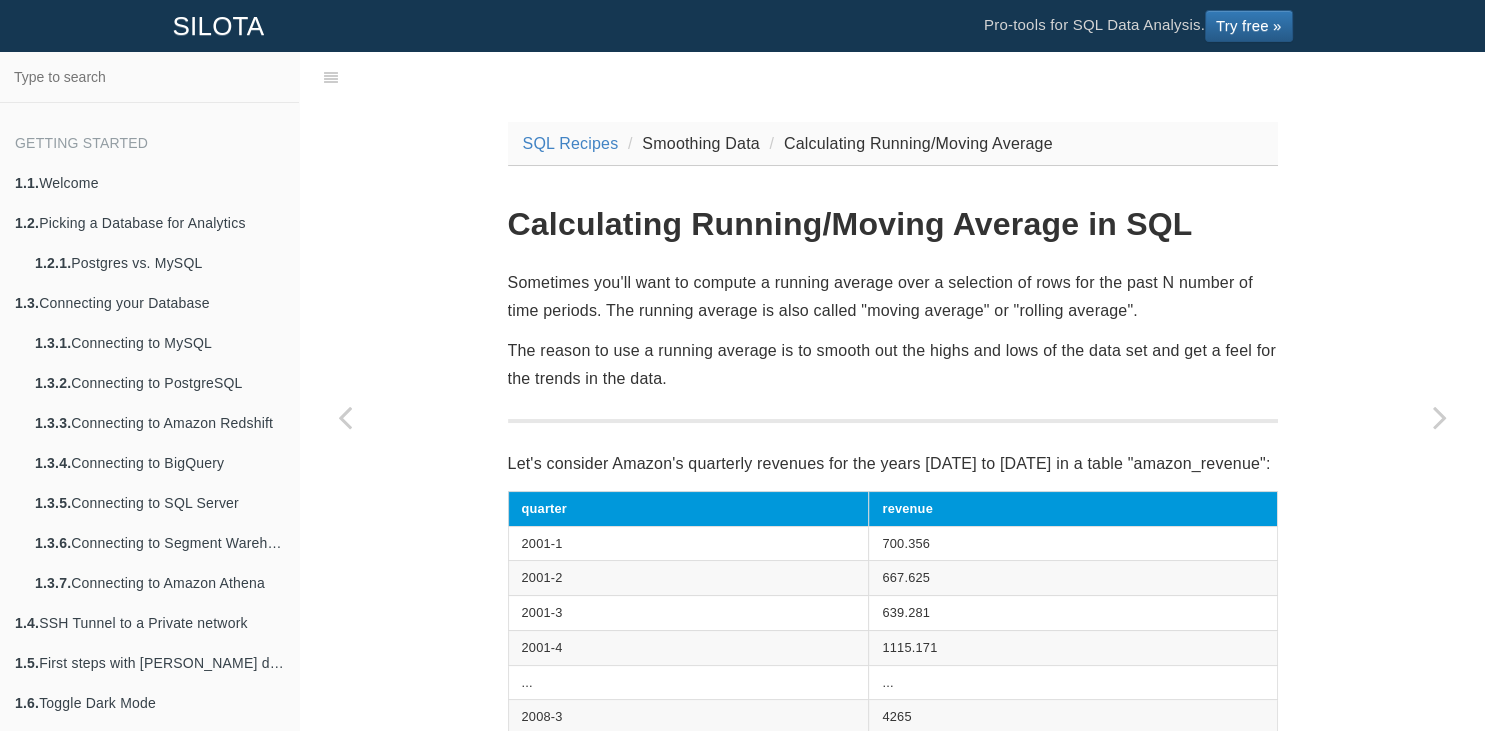 scroll, scrollTop: 525, scrollLeft: 0, axis: vertical 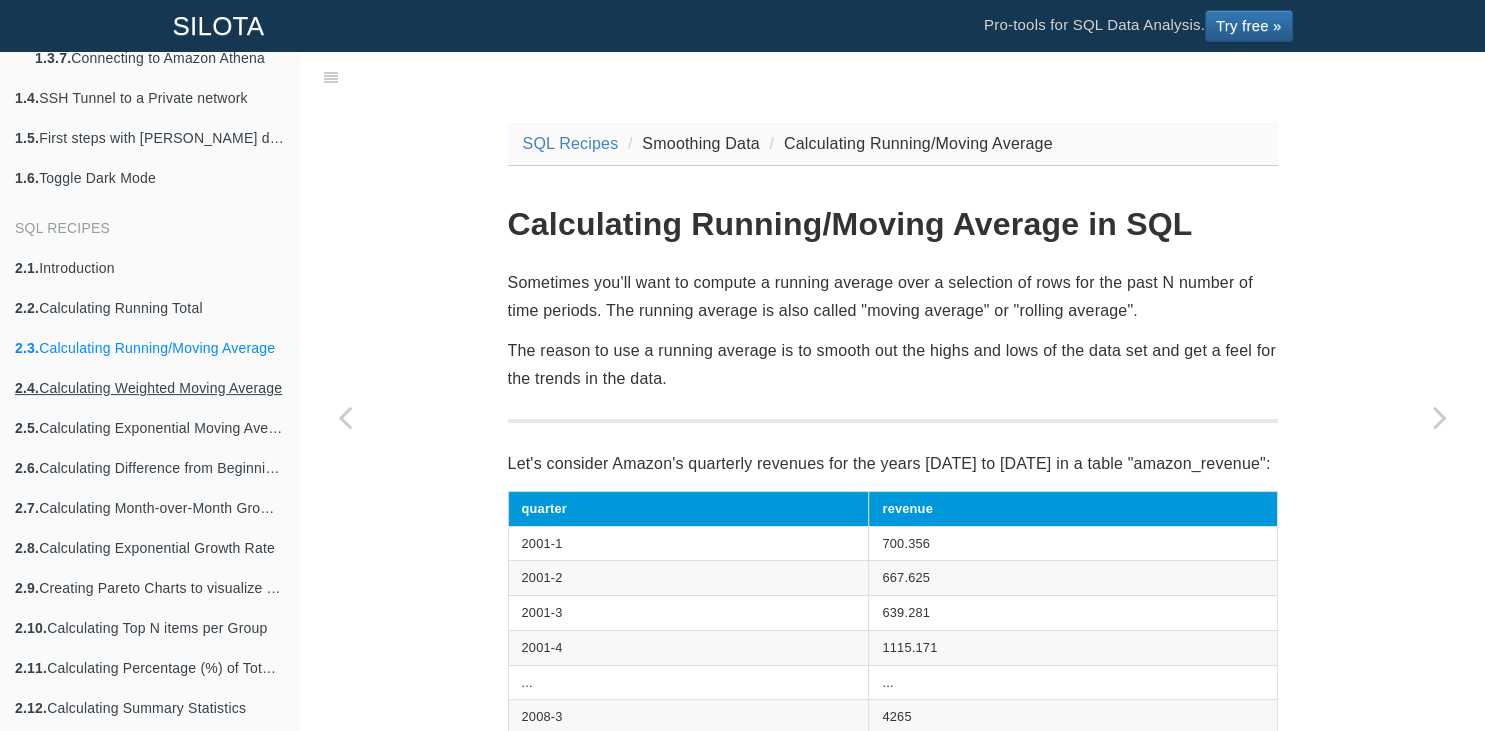 click on "2.4.
Calculating Weighted Moving Average" at bounding box center [149, 388] 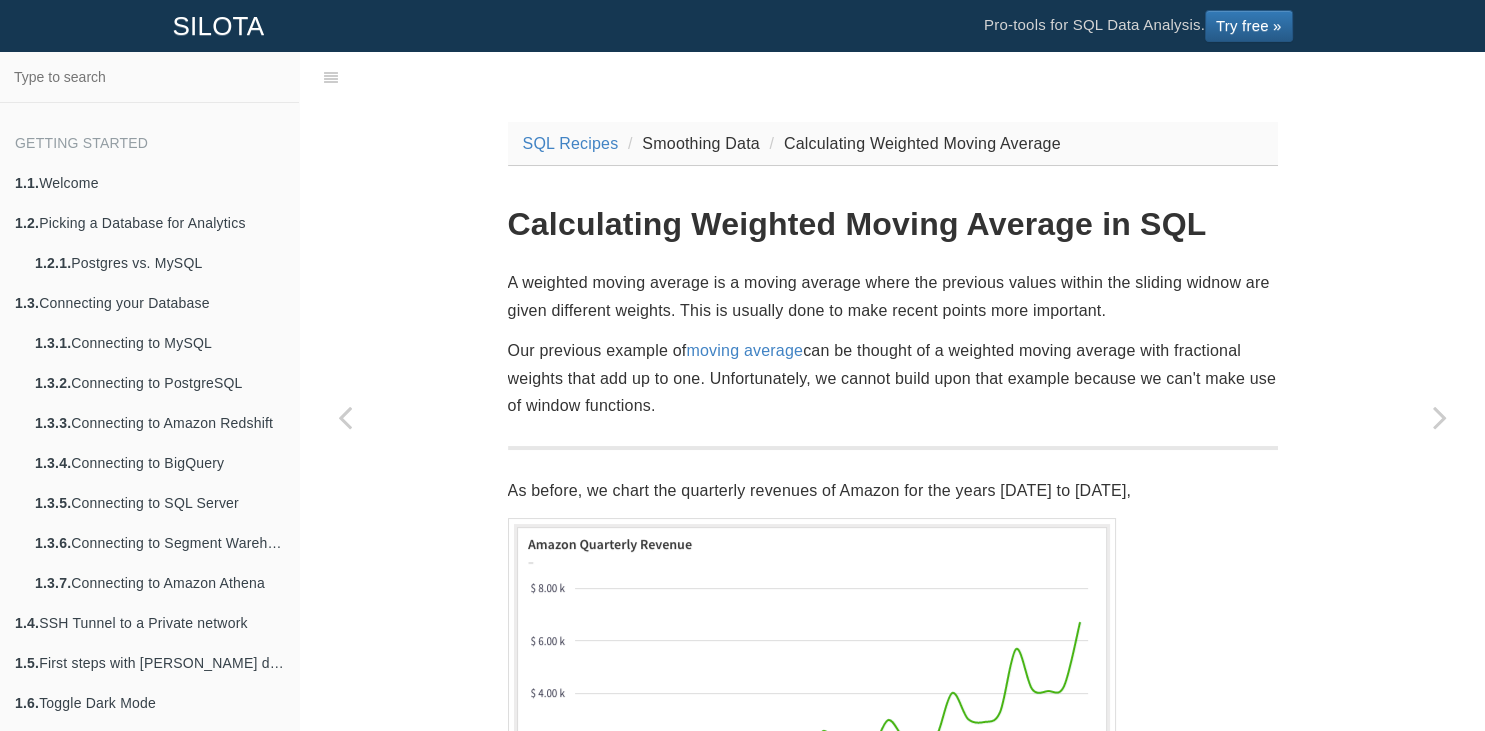 scroll, scrollTop: 525, scrollLeft: 0, axis: vertical 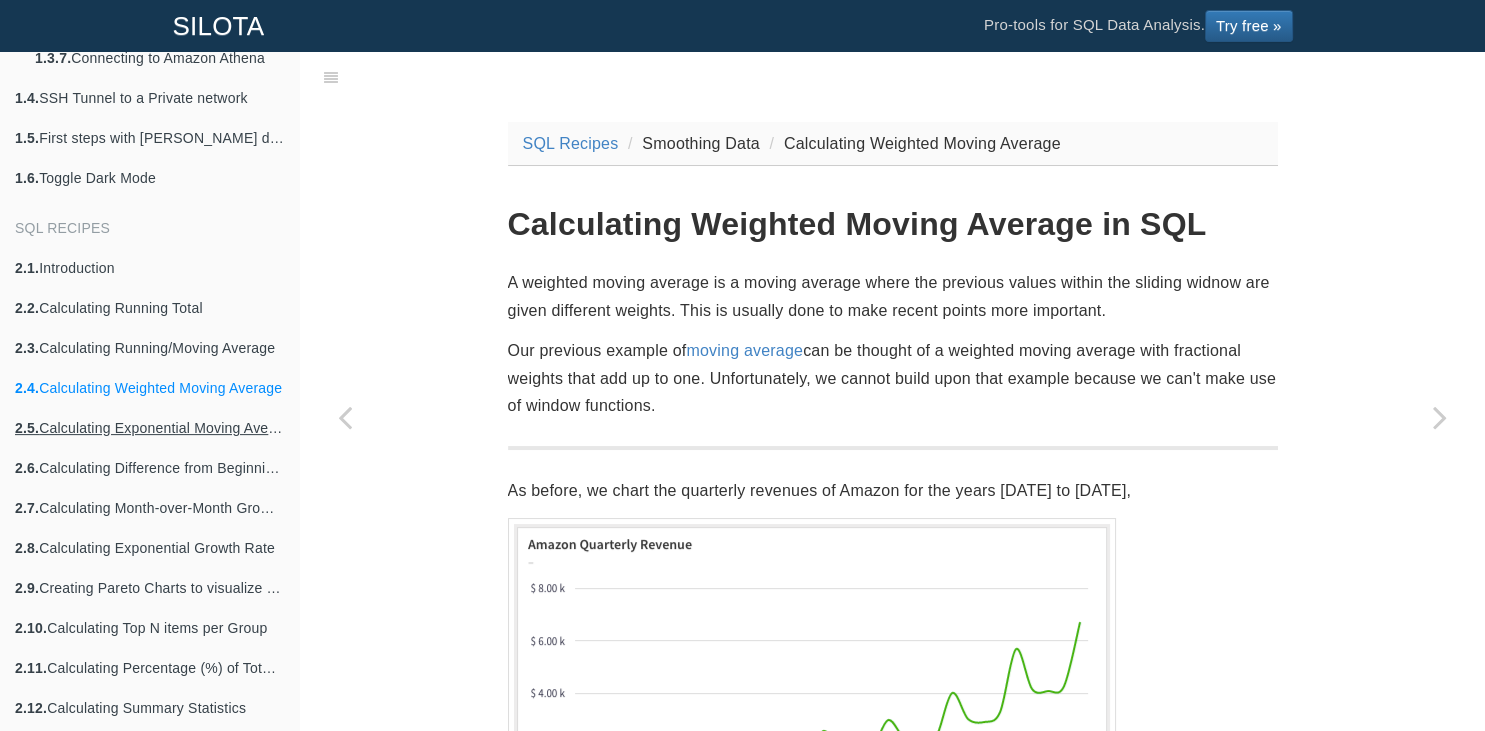 click on "2.5.
Calculating Exponential Moving Average with Recursive CTEs" at bounding box center (149, 428) 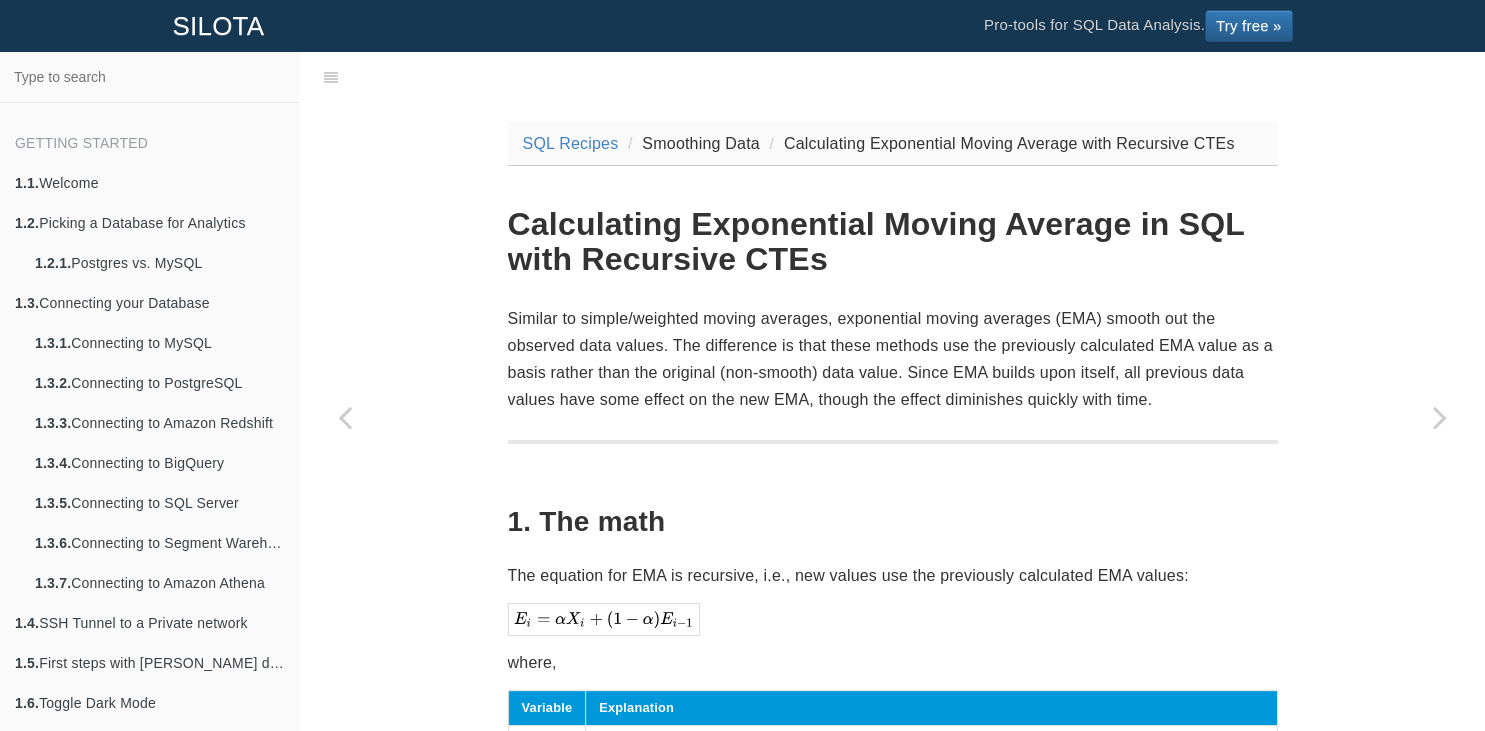 scroll, scrollTop: 525, scrollLeft: 0, axis: vertical 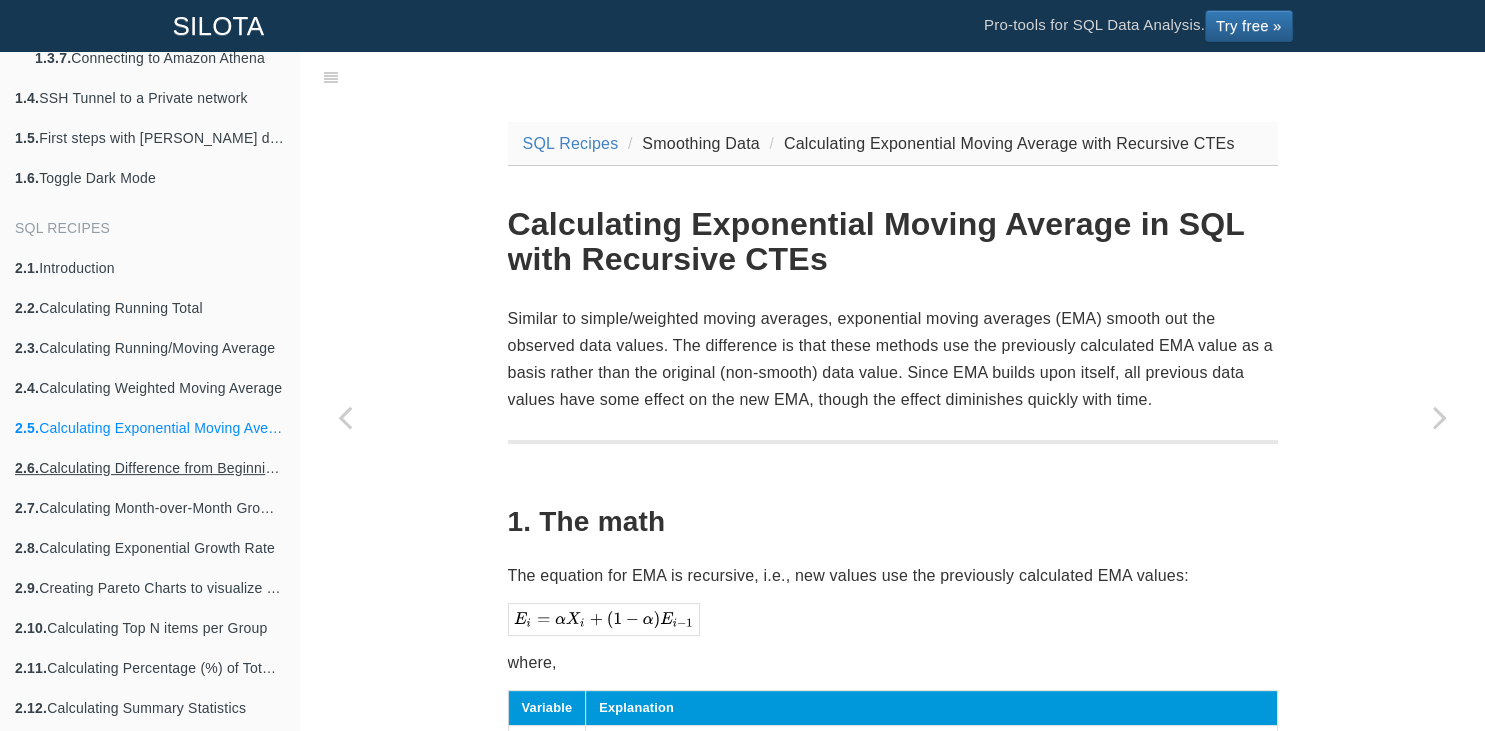 click on "2.6.
Calculating Difference from Beginning Row" at bounding box center [149, 468] 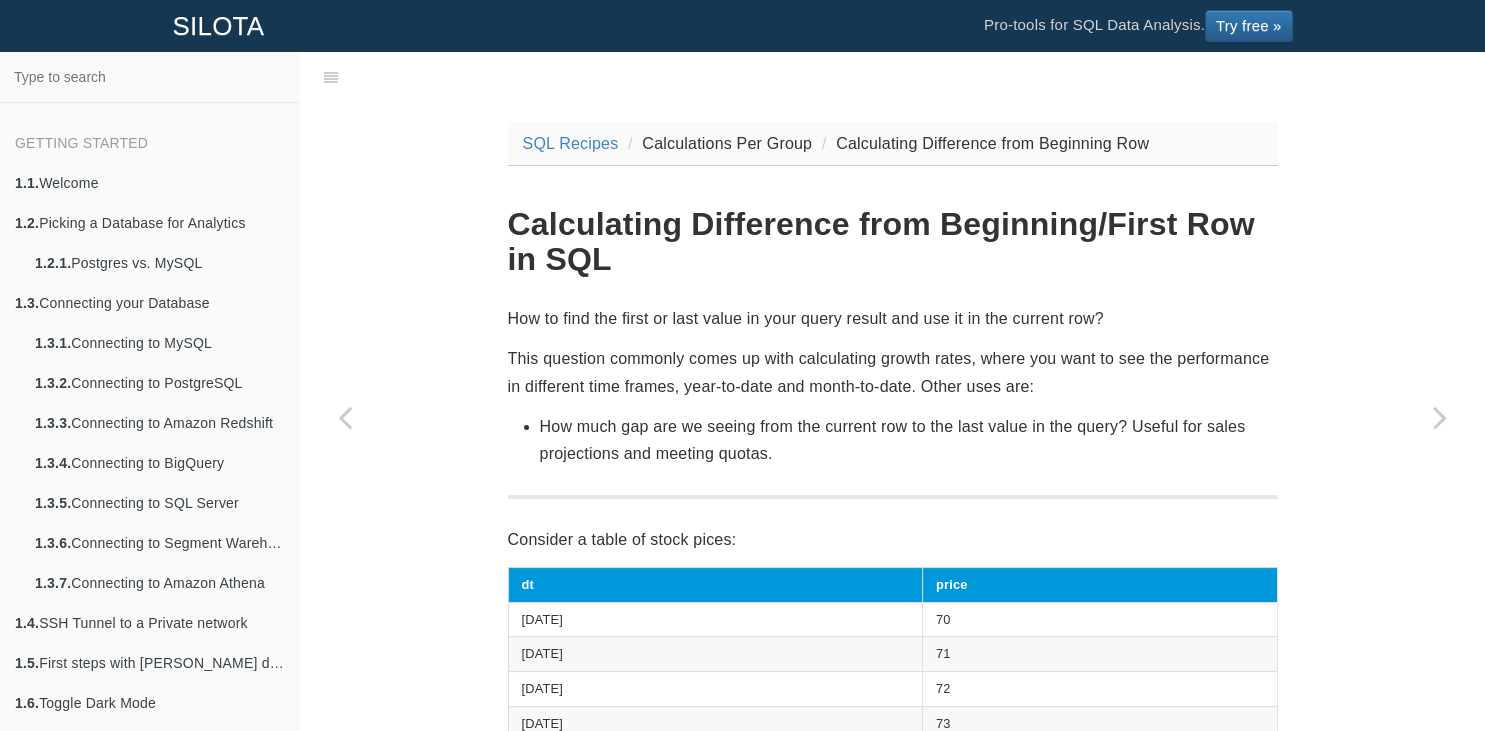 scroll, scrollTop: 525, scrollLeft: 0, axis: vertical 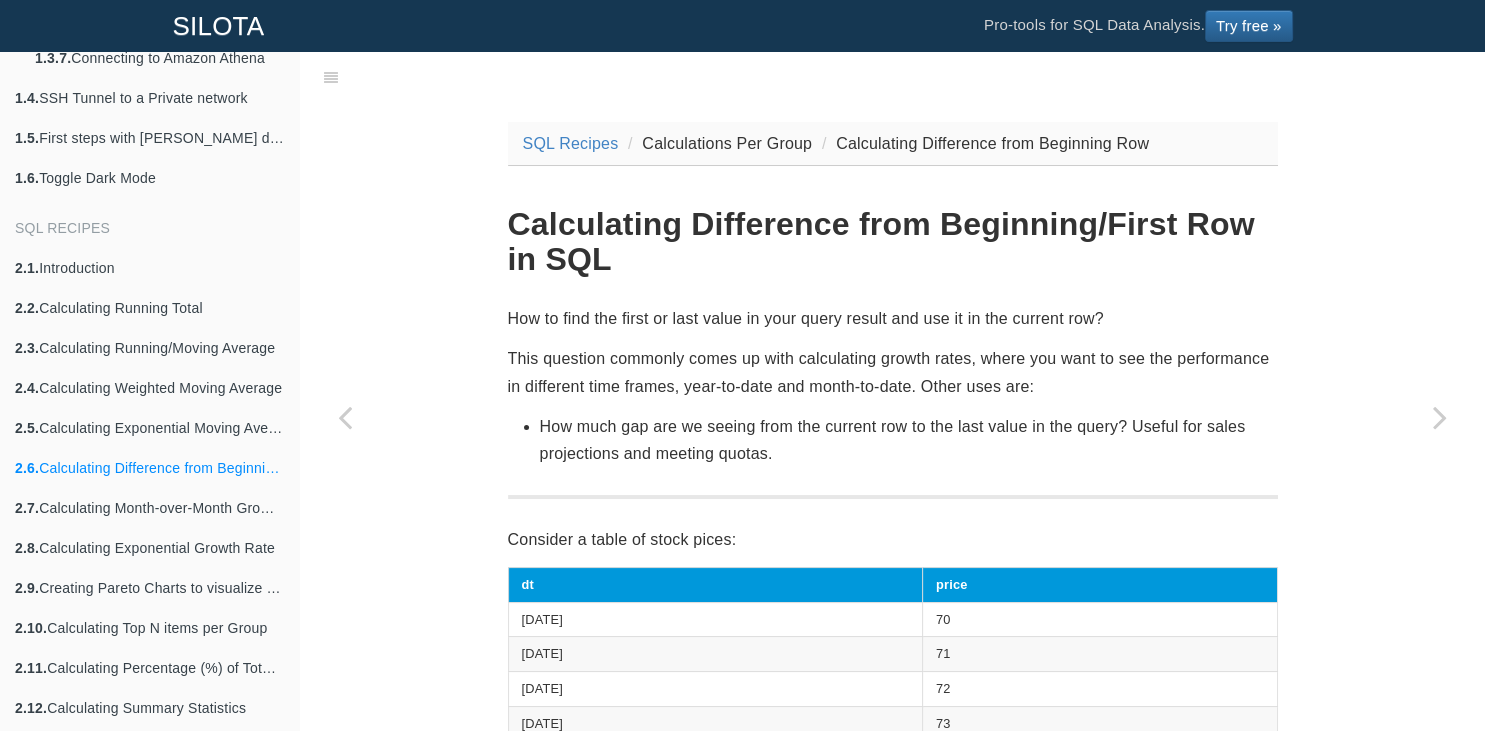 click on "2.6.
Calculating Difference from Beginning Row" at bounding box center (149, 468) 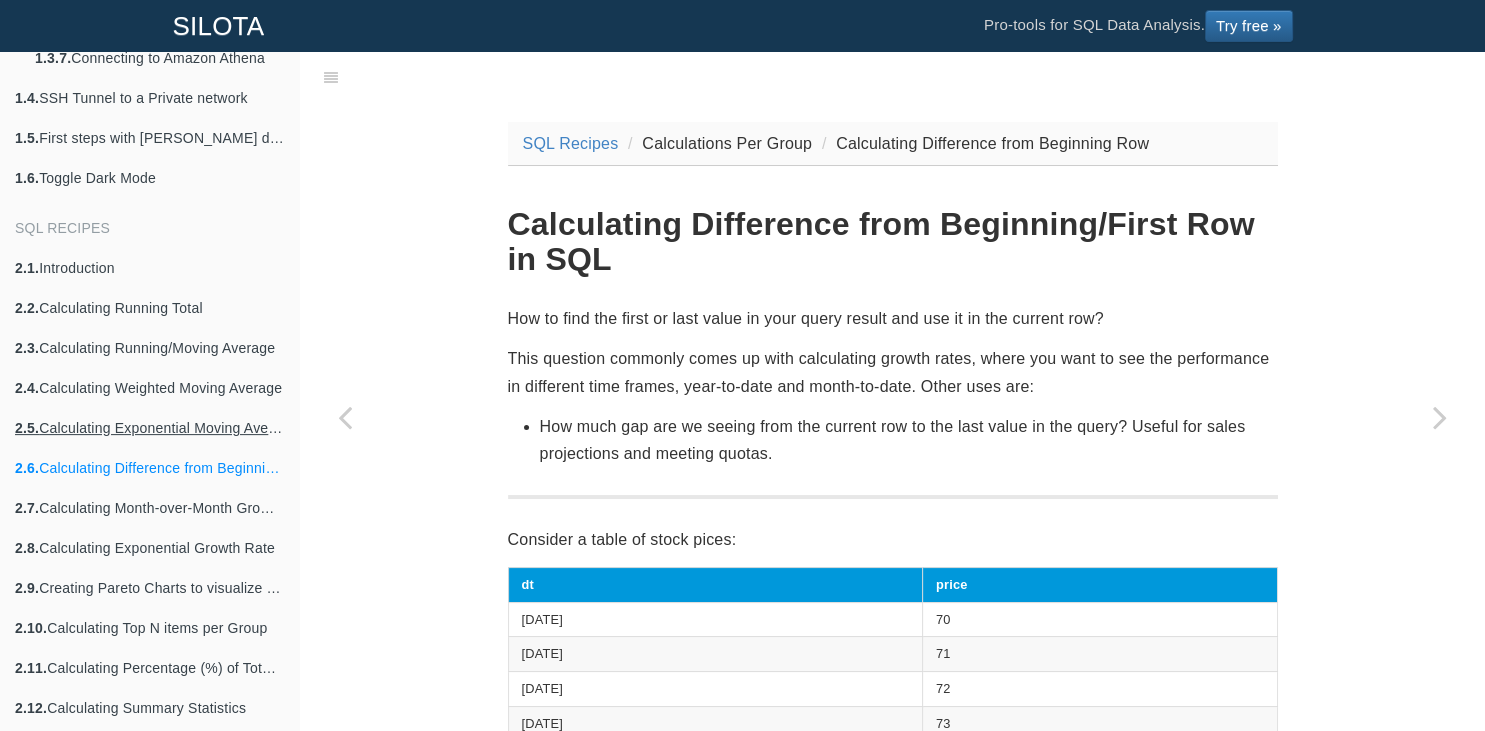 click on "2.5.
Calculating Exponential Moving Average with Recursive CTEs" at bounding box center [149, 428] 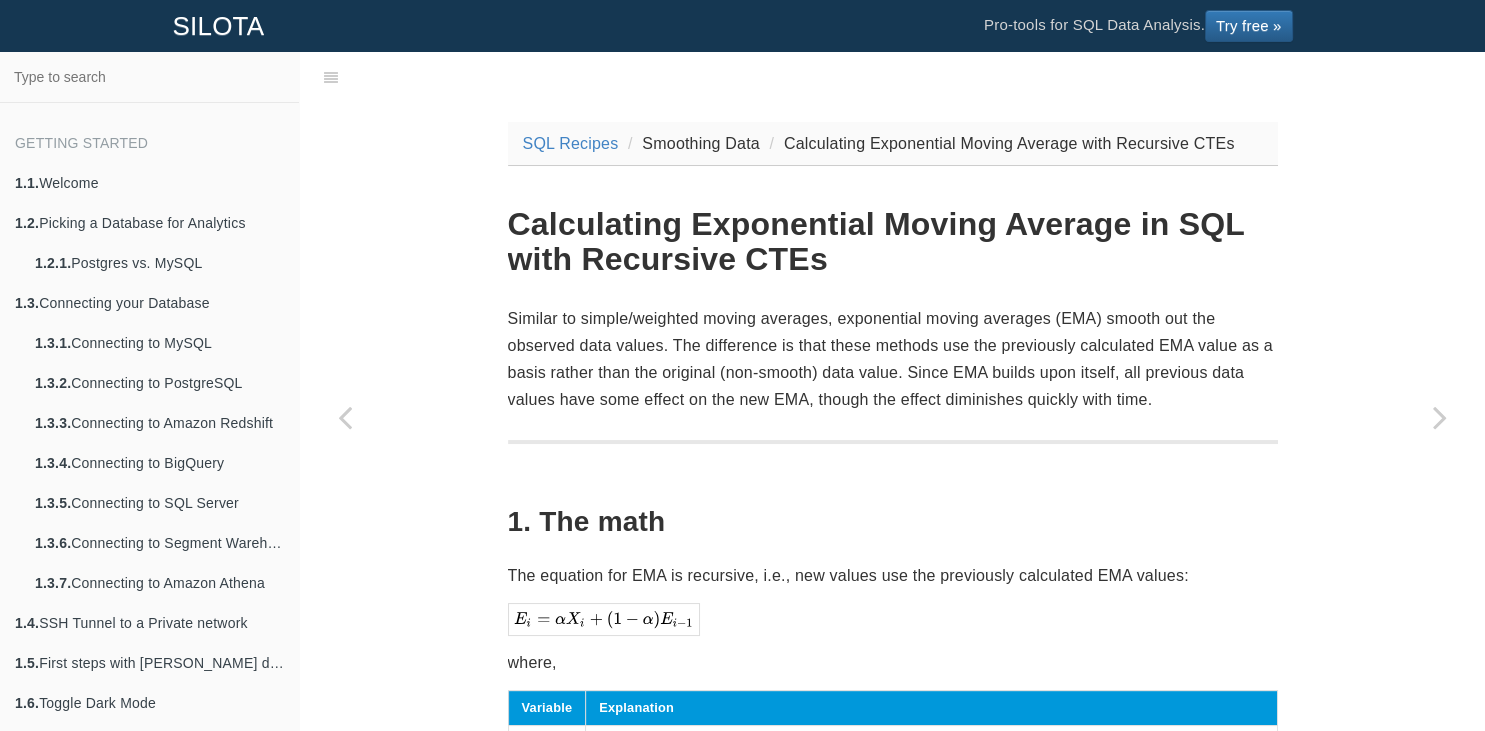 scroll, scrollTop: 525, scrollLeft: 0, axis: vertical 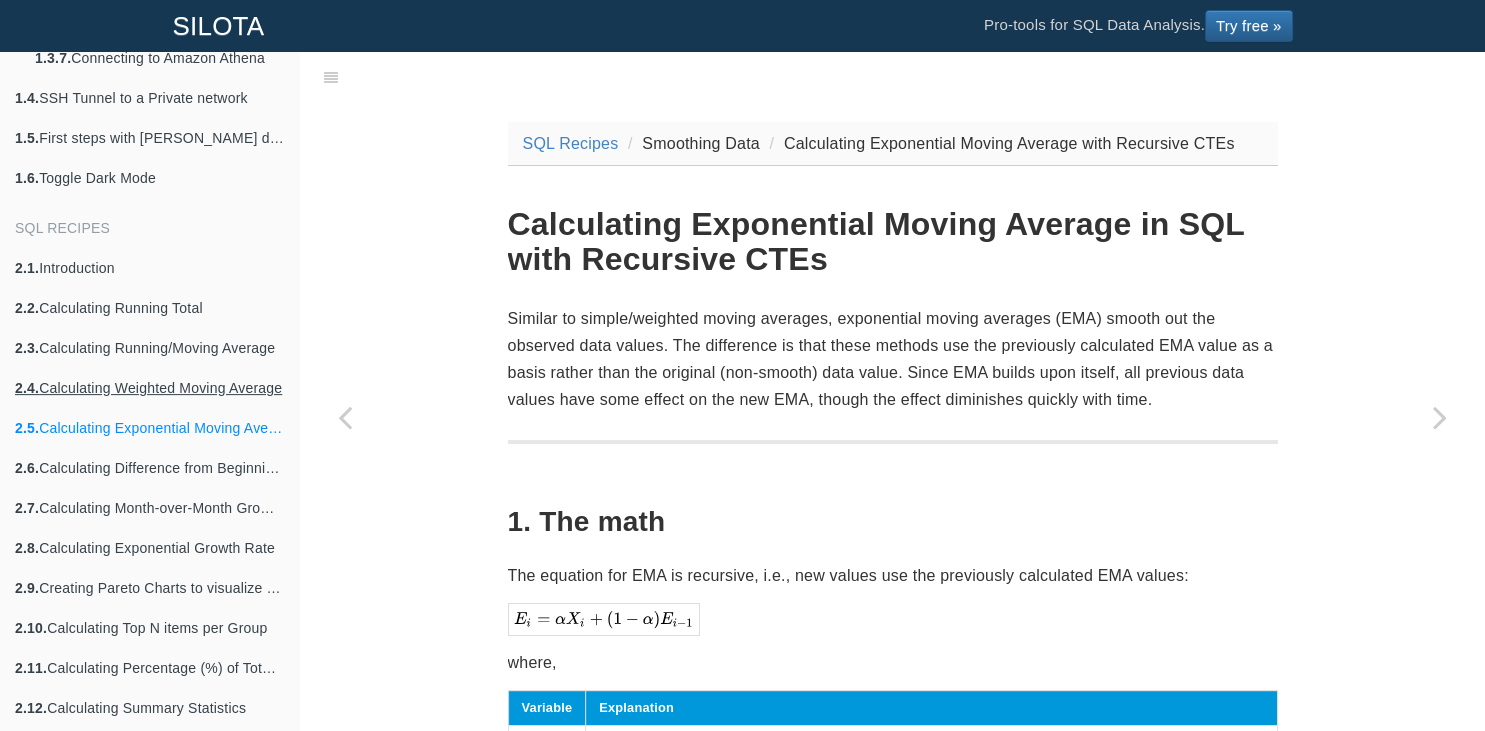 click on "2.4.
Calculating Weighted Moving Average" at bounding box center (149, 388) 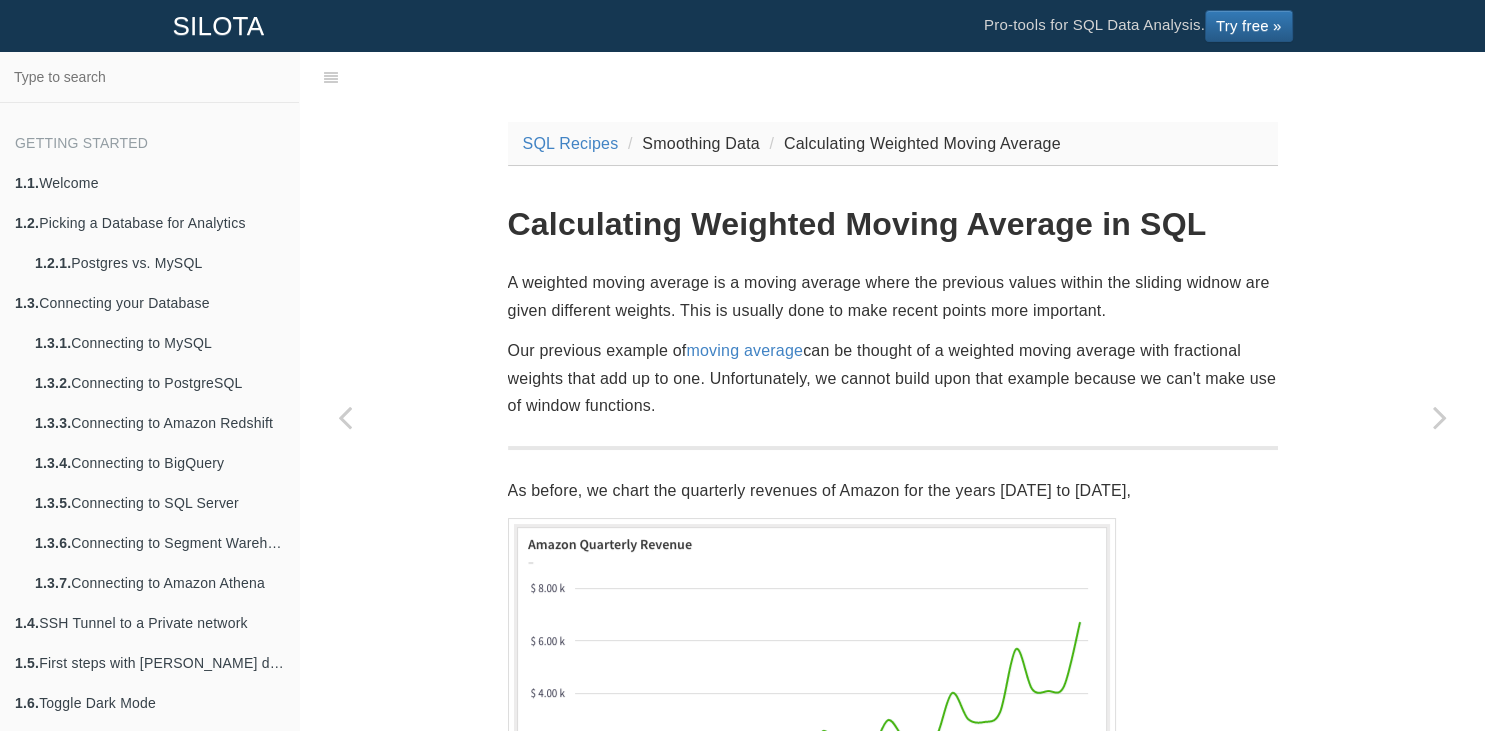 scroll, scrollTop: 525, scrollLeft: 0, axis: vertical 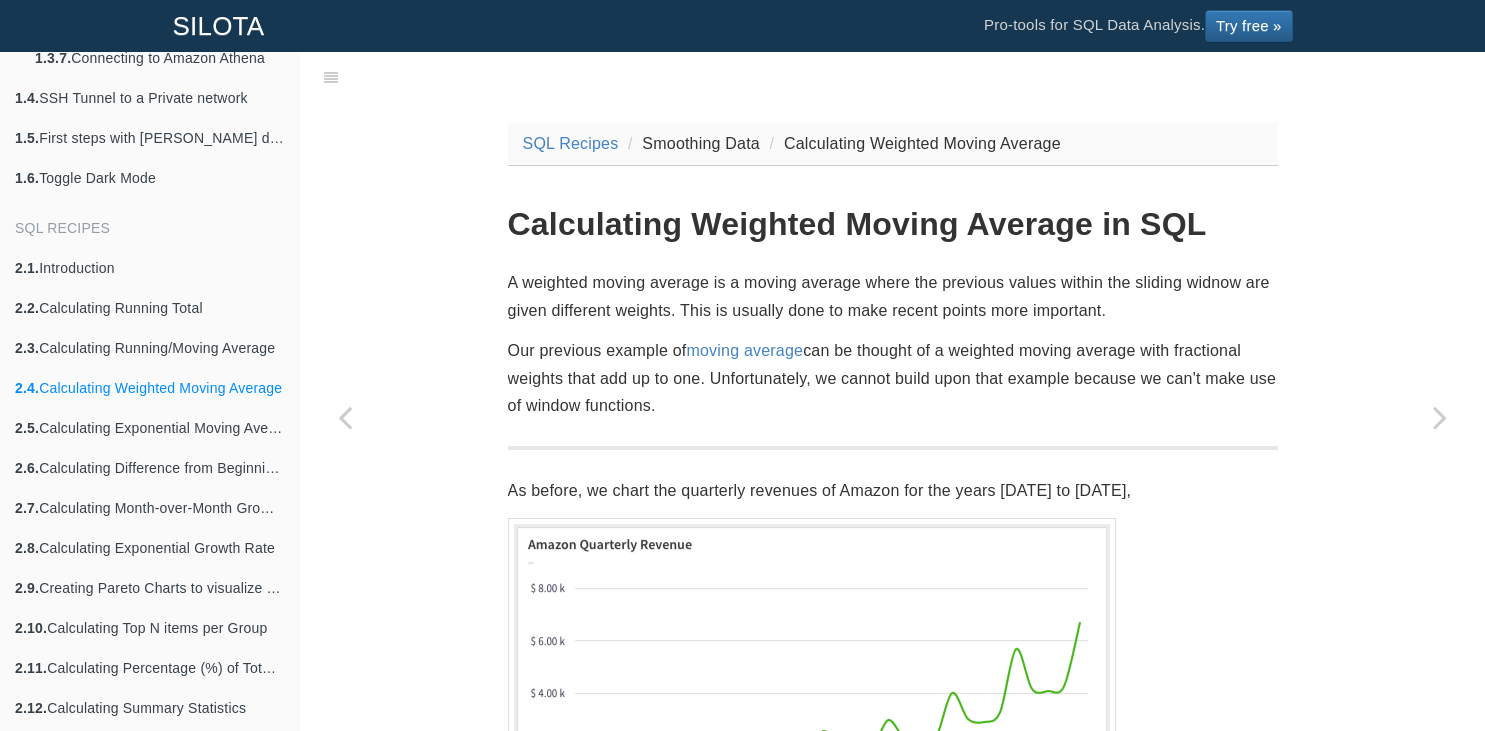 click on "A weighted moving average is a moving average where the previous values within the sliding widnow are given different weights. This is usually done to make recent points more important." at bounding box center (893, 296) 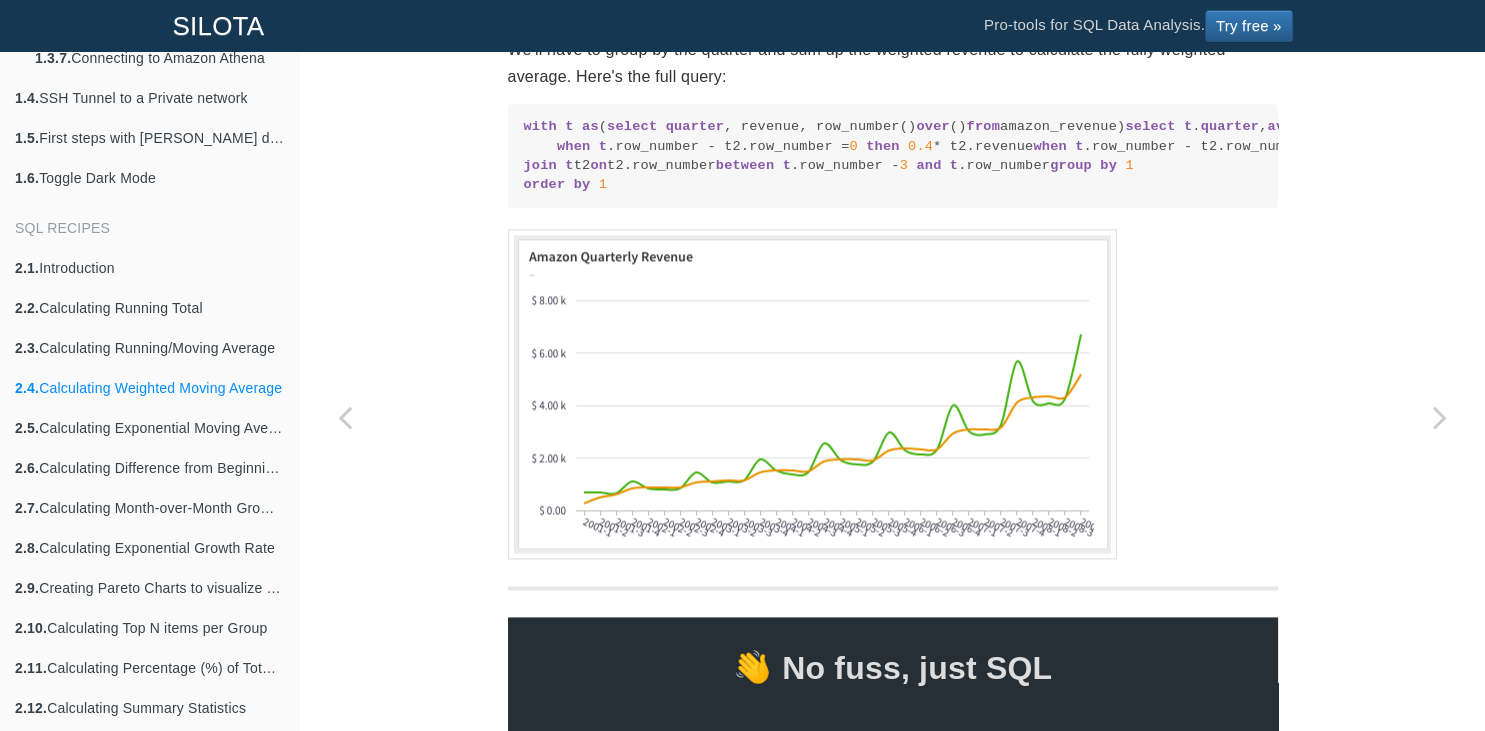 scroll, scrollTop: 2544, scrollLeft: 0, axis: vertical 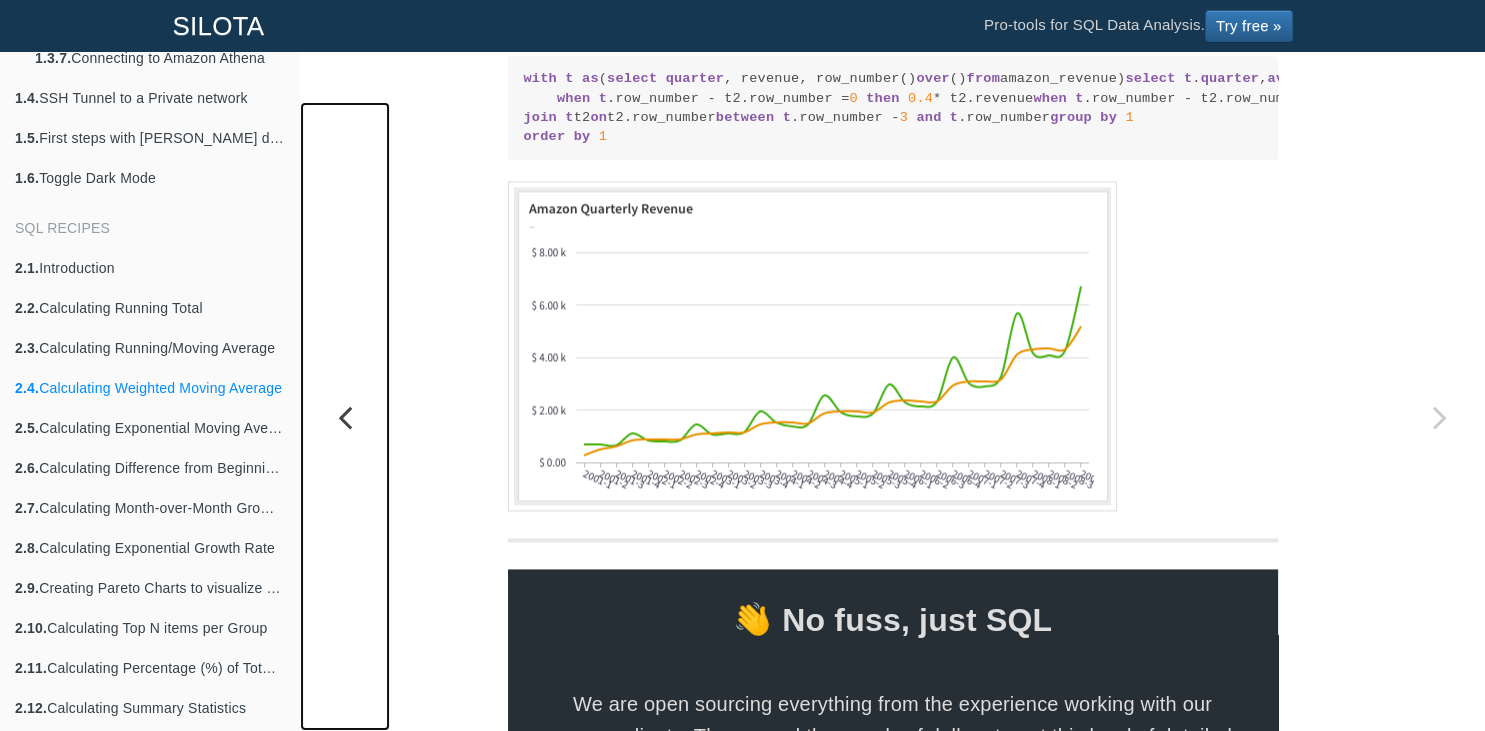 click at bounding box center [345, 416] 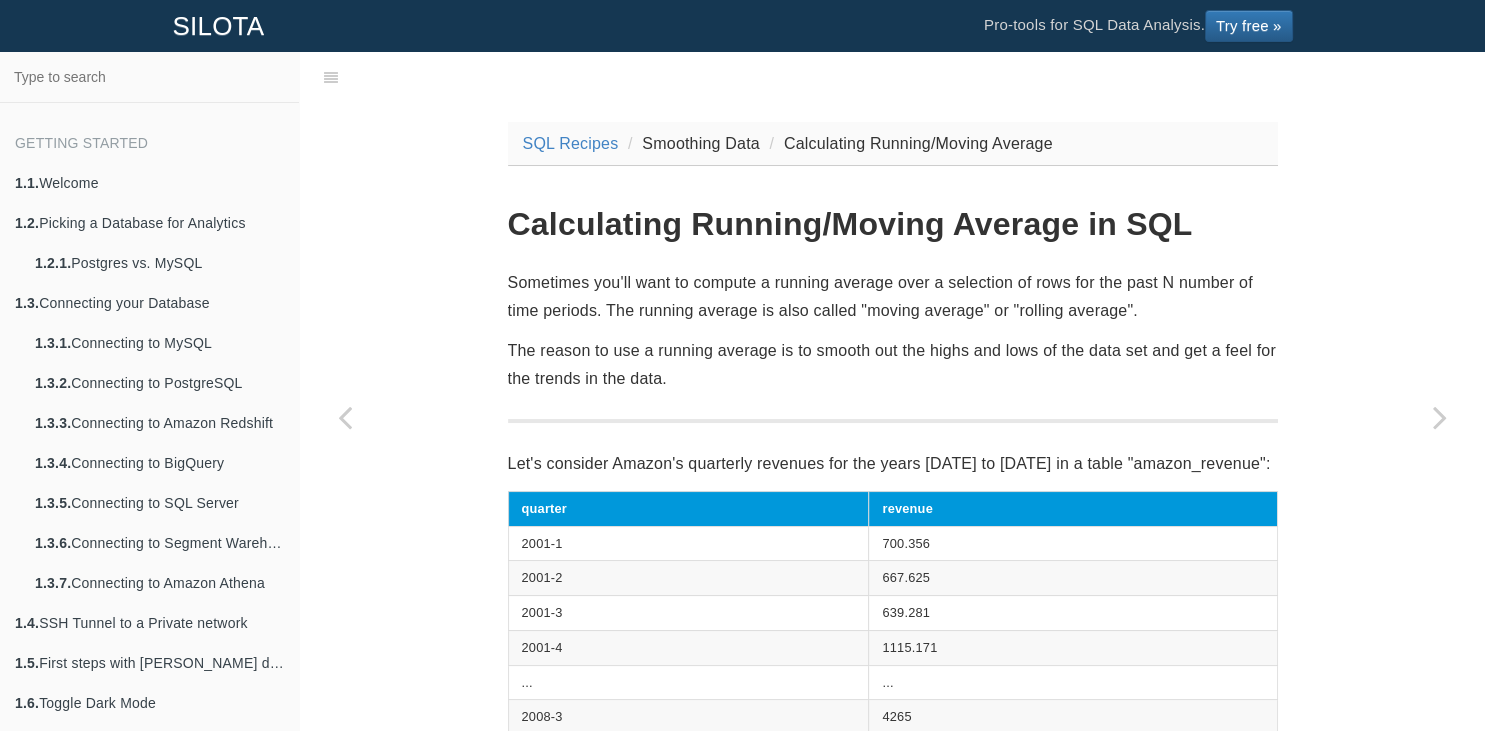scroll, scrollTop: 525, scrollLeft: 0, axis: vertical 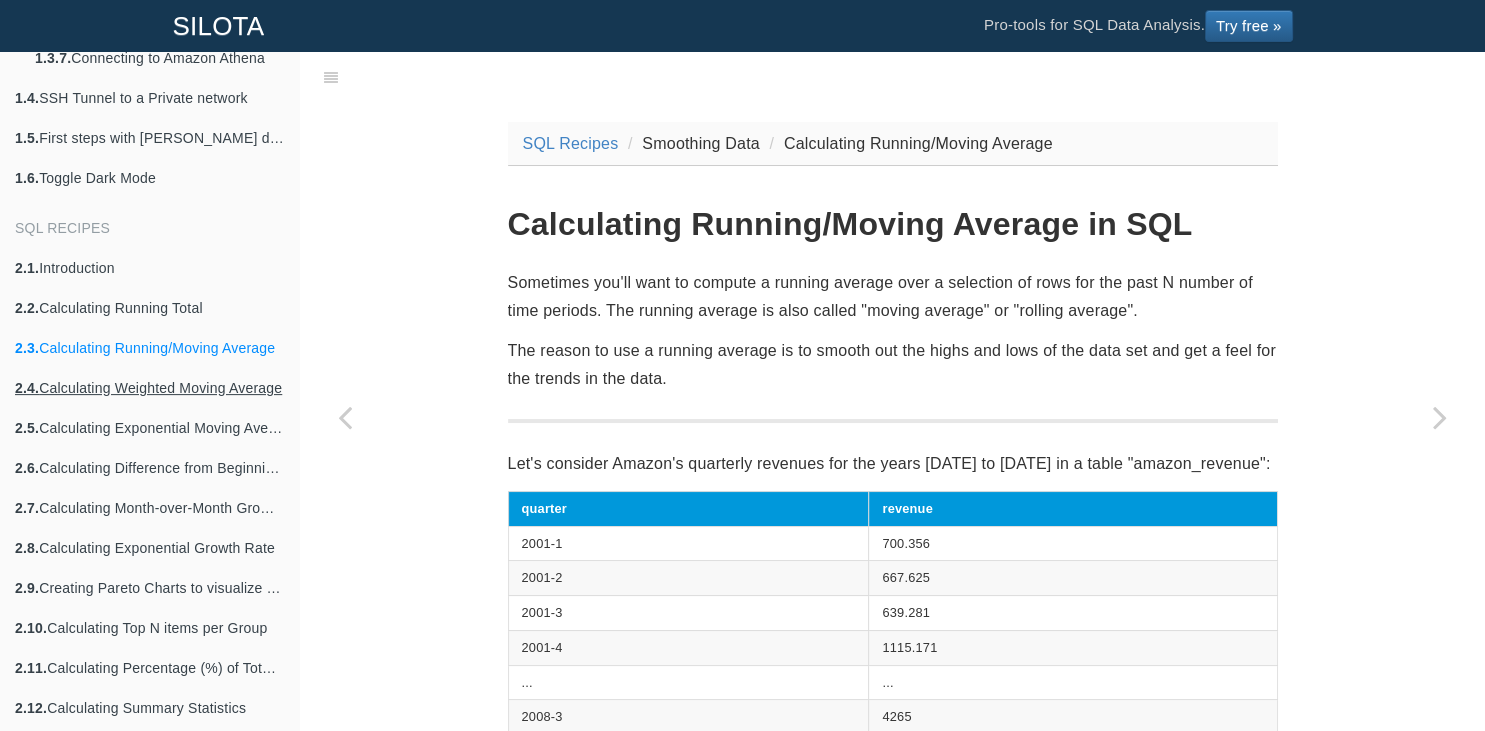 click on "2.4.
Calculating Weighted Moving Average" at bounding box center [149, 388] 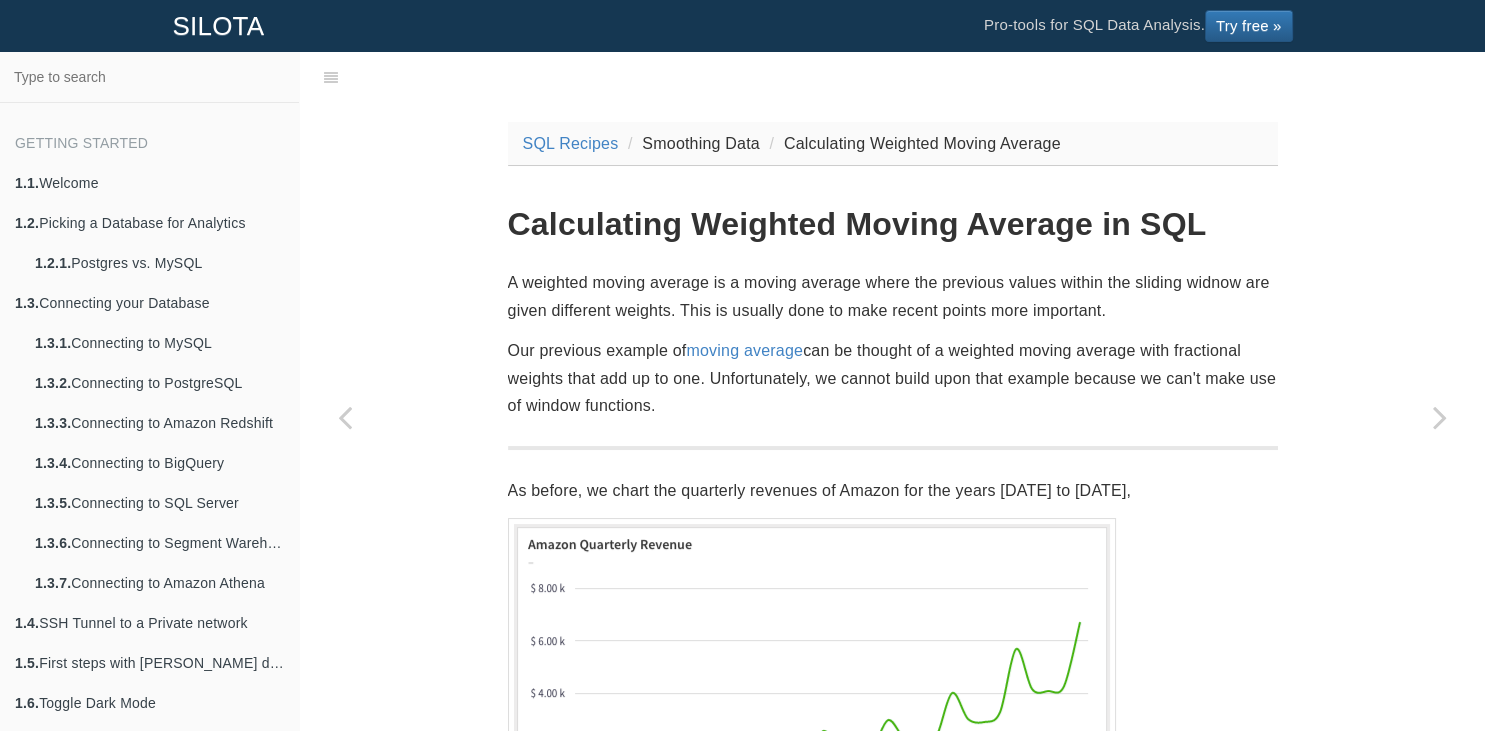 scroll, scrollTop: 525, scrollLeft: 0, axis: vertical 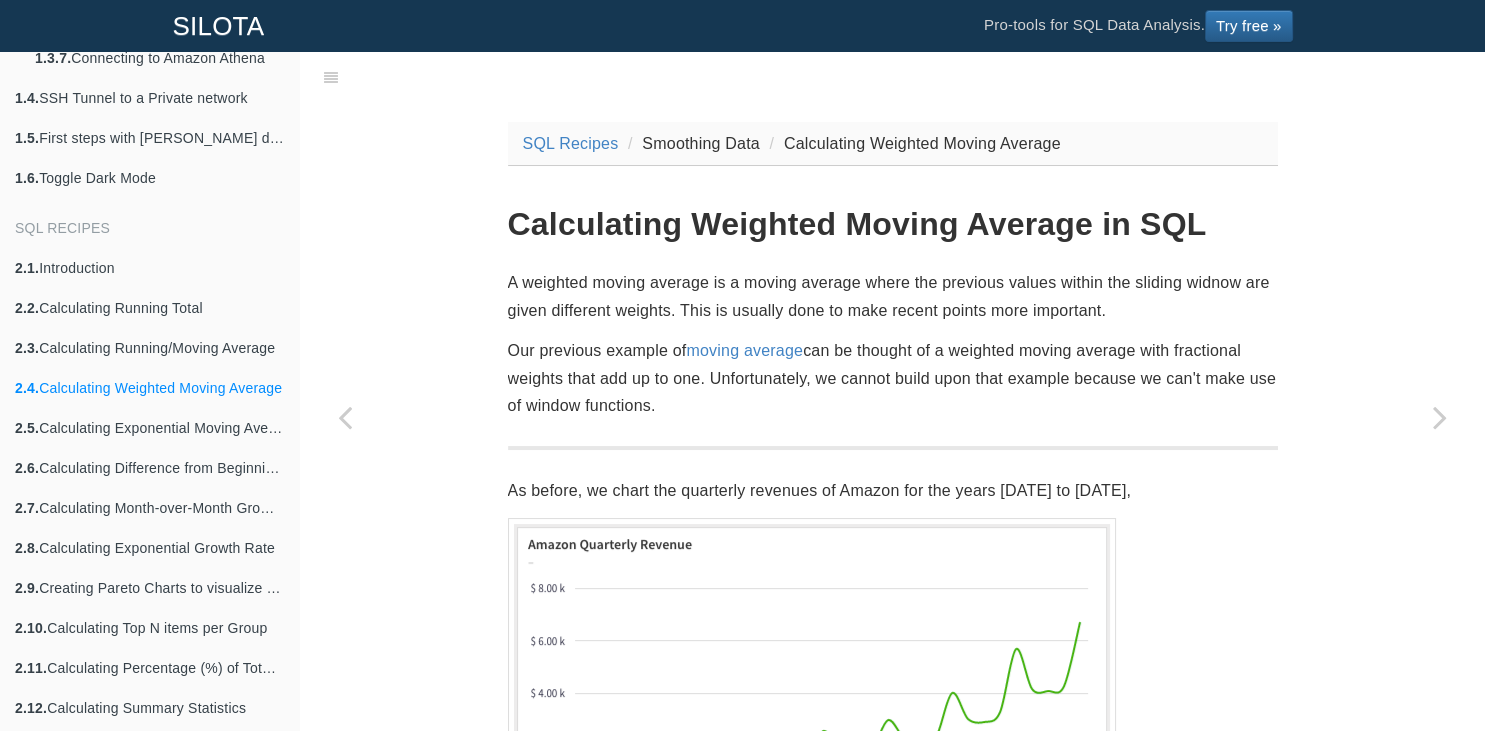 click on "Calculating Weighted Moving Average in SQL" at bounding box center [893, 224] 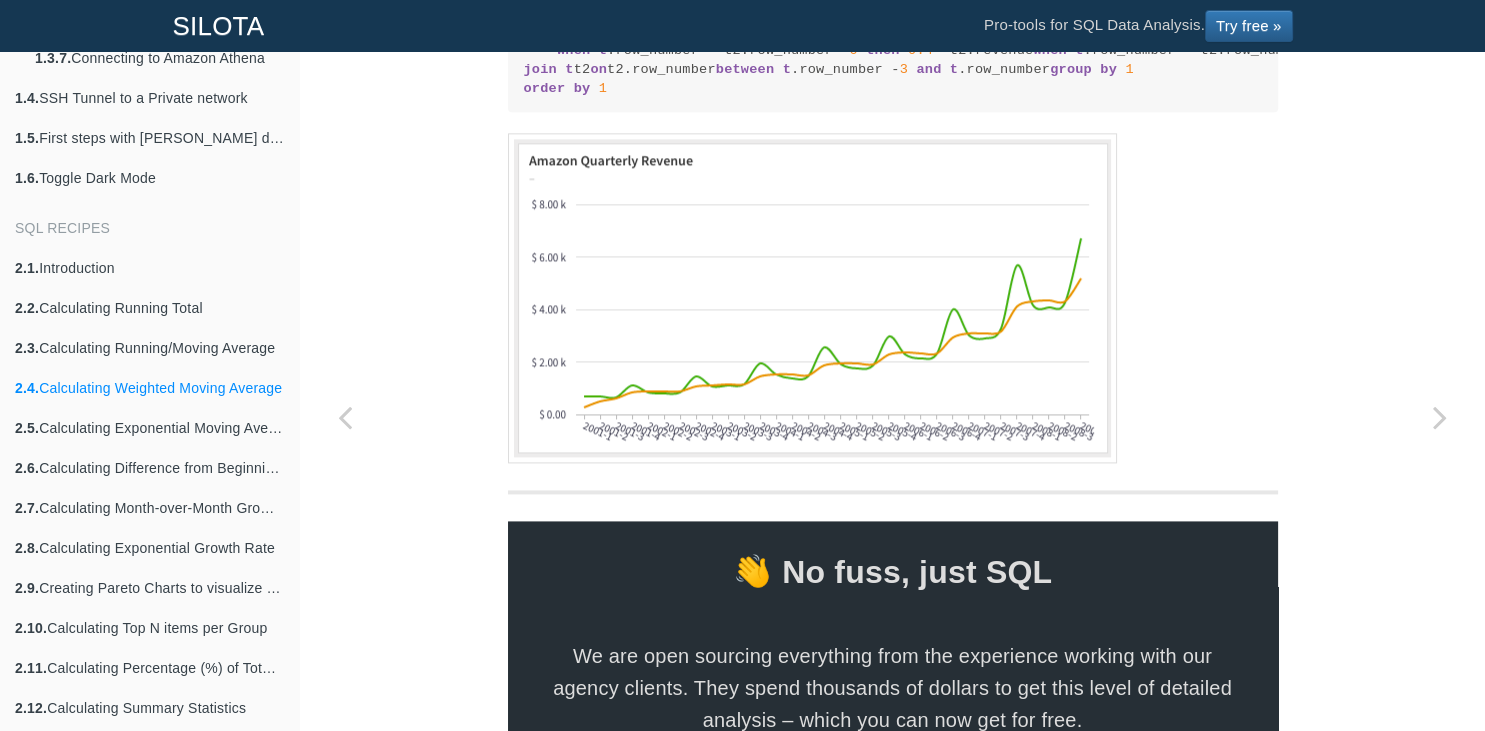 scroll, scrollTop: 2544, scrollLeft: 0, axis: vertical 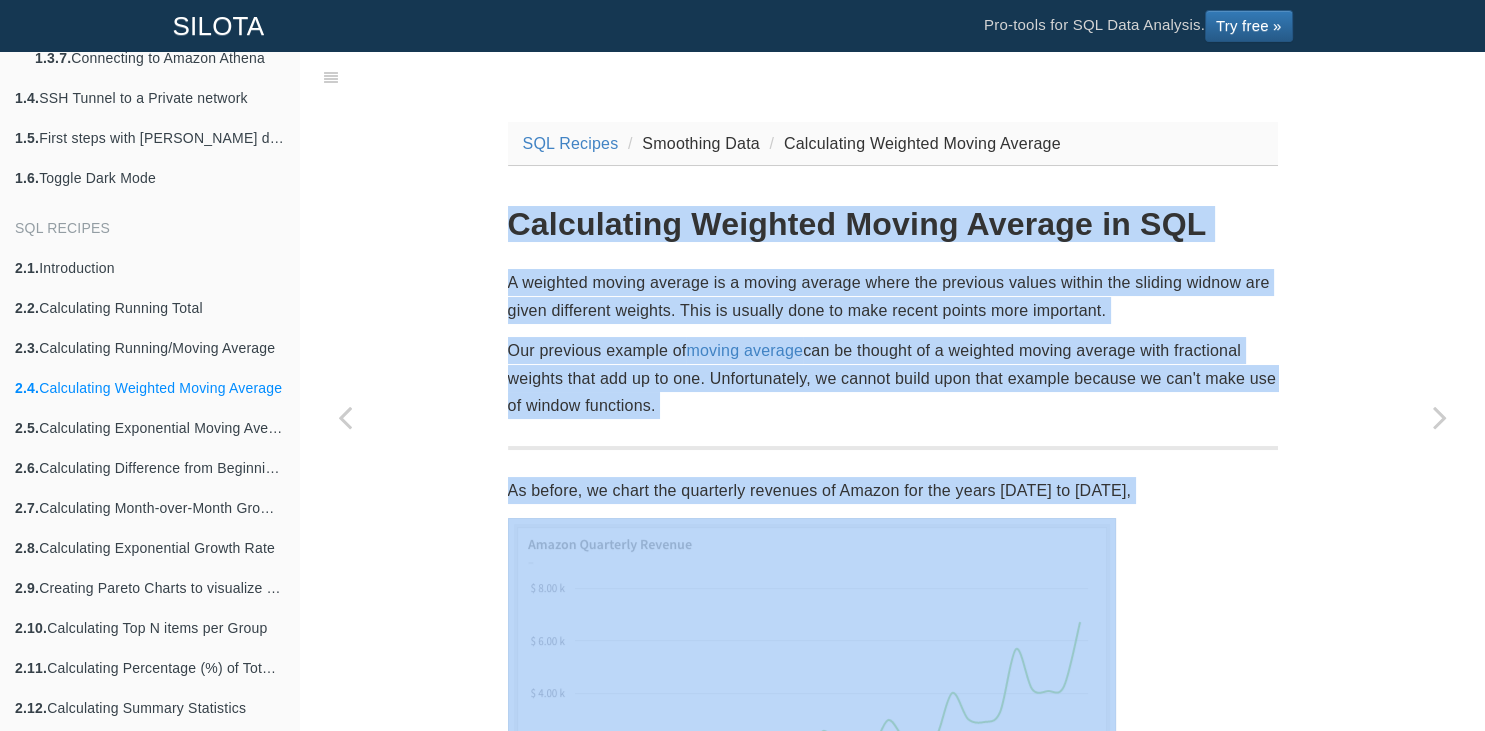 drag, startPoint x: 604, startPoint y: 498, endPoint x: 514, endPoint y: 229, distance: 283.6565 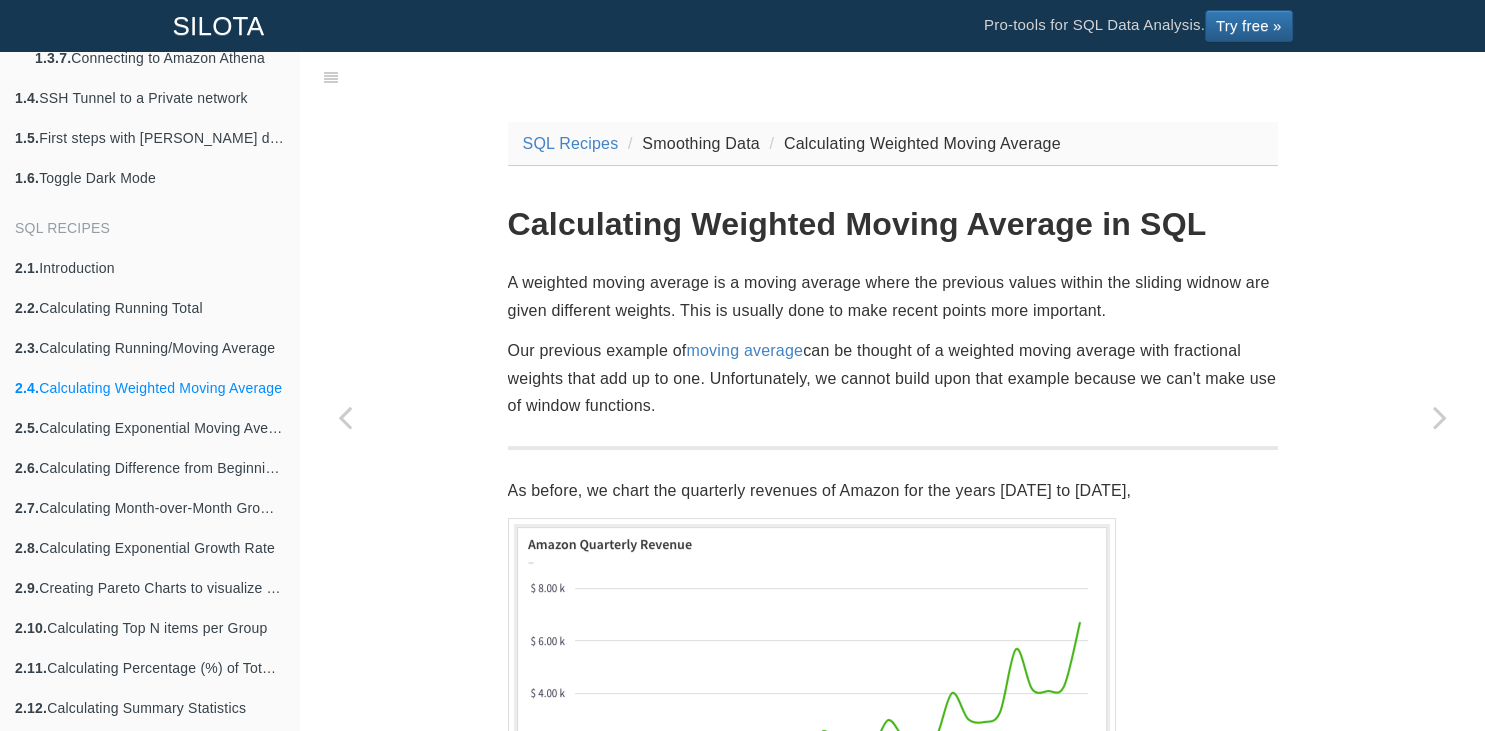click on "SQL Recipes
Smoothing Data
Calculating Weighted Moving Average
Calculating Weighted Moving Average in SQL
A weighted moving average is a moving average where the previous values within the sliding widnow are given different weights. This is usually done to make recent points more important.
Our previous example of  moving average  can be thought of a weighted moving average with fractional weights that add up to one. Unfortunately, we cannot build upon that example because we can't make use of window functions.
As before, we chart the quarterly revenues of Amazon for the years [DATE] to [DATE],
We are going to calculate a 4-period moving average. A simple way to compute the weights is to sum up the number of periods,
and create fractional weights by dividing the weights by the total.
quarter" at bounding box center [892, 1865] 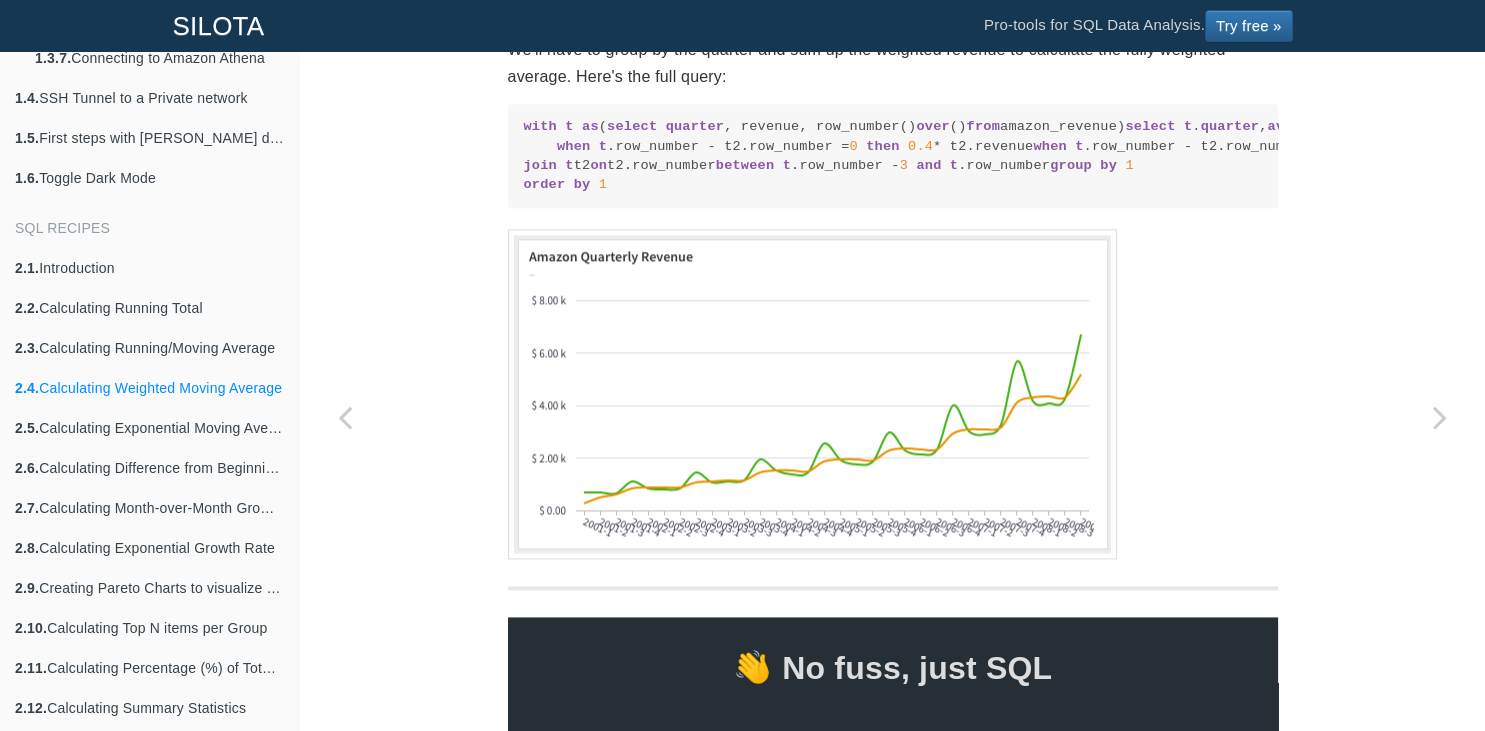 scroll, scrollTop: 2544, scrollLeft: 0, axis: vertical 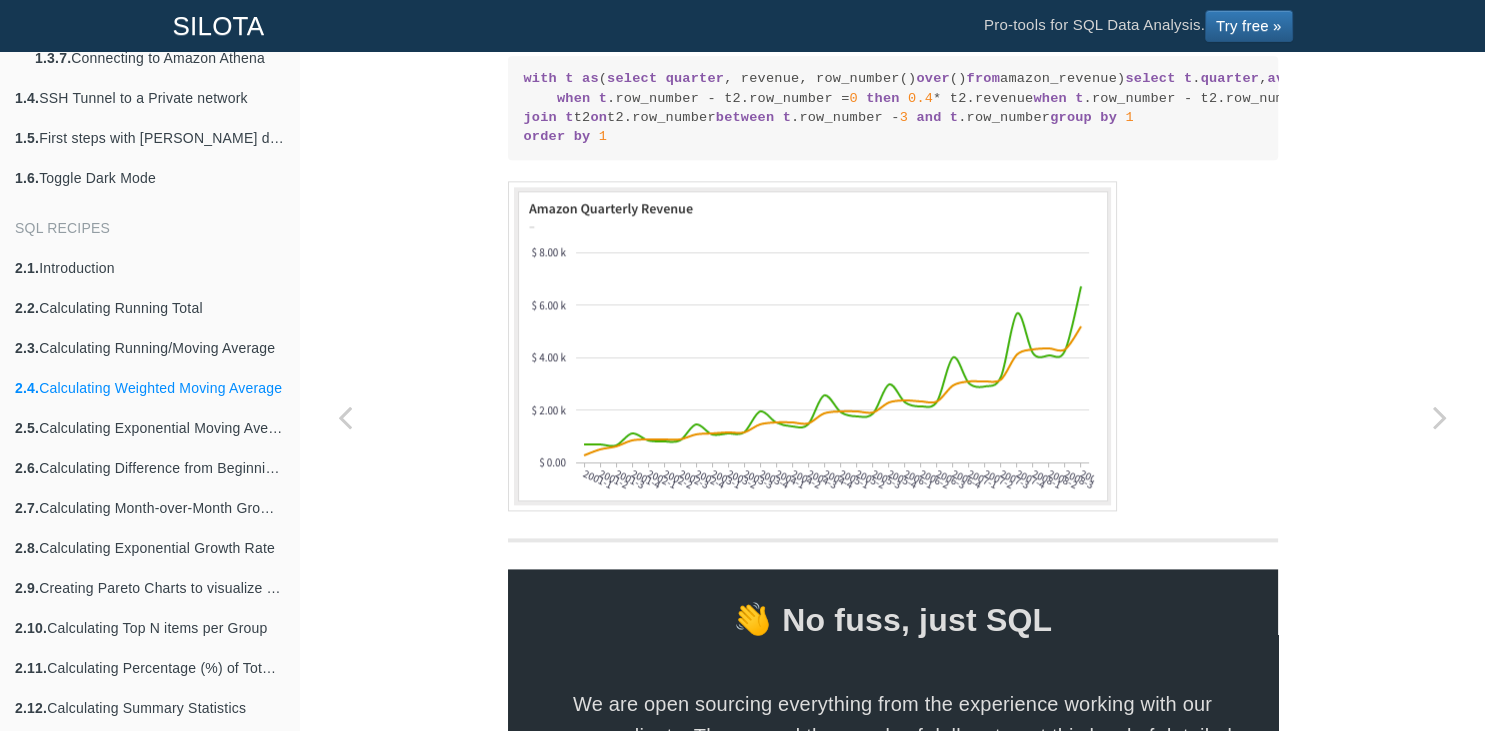 click on "SQL Recipes
Smoothing Data
Calculating Weighted Moving Average
Calculating Weighted Moving Average in SQL
A weighted moving average is a moving average where the previous values within the sliding widnow are given different weights. This is usually done to make recent points more important.
Our previous example of  moving average  can be thought of a weighted moving average with fractional weights that add up to one. Unfortunately, we cannot build upon that example because we can't make use of window functions.
As before, we chart the quarterly revenues of Amazon for the years [DATE] to [DATE],
We are going to calculate a 4-period moving average. A simple way to compute the weights is to sum up the number of periods,
and create fractional weights by dividing the weights by the total.
quarter" at bounding box center (892, -679) 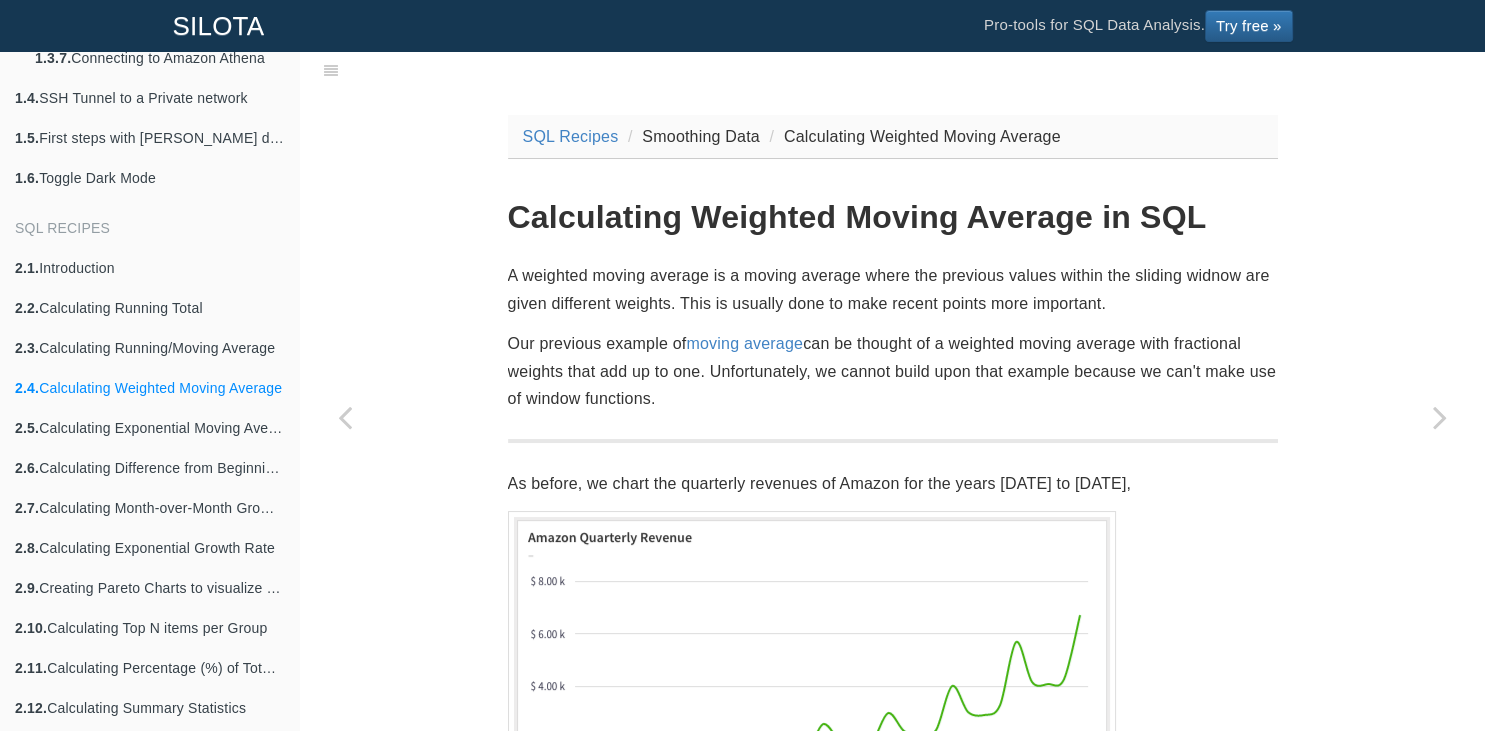 scroll, scrollTop: 0, scrollLeft: 0, axis: both 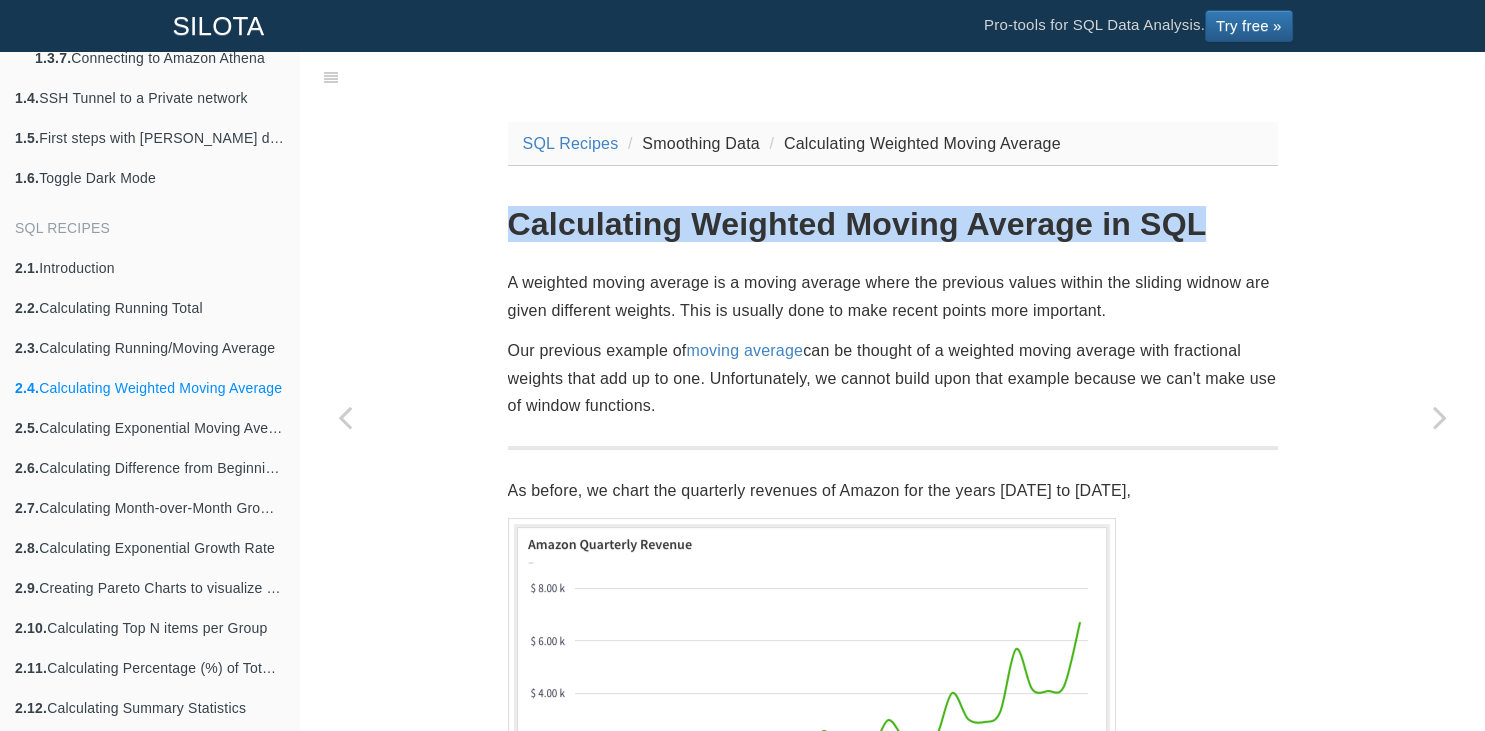 drag, startPoint x: 1221, startPoint y: 218, endPoint x: 510, endPoint y: 217, distance: 711.00073 